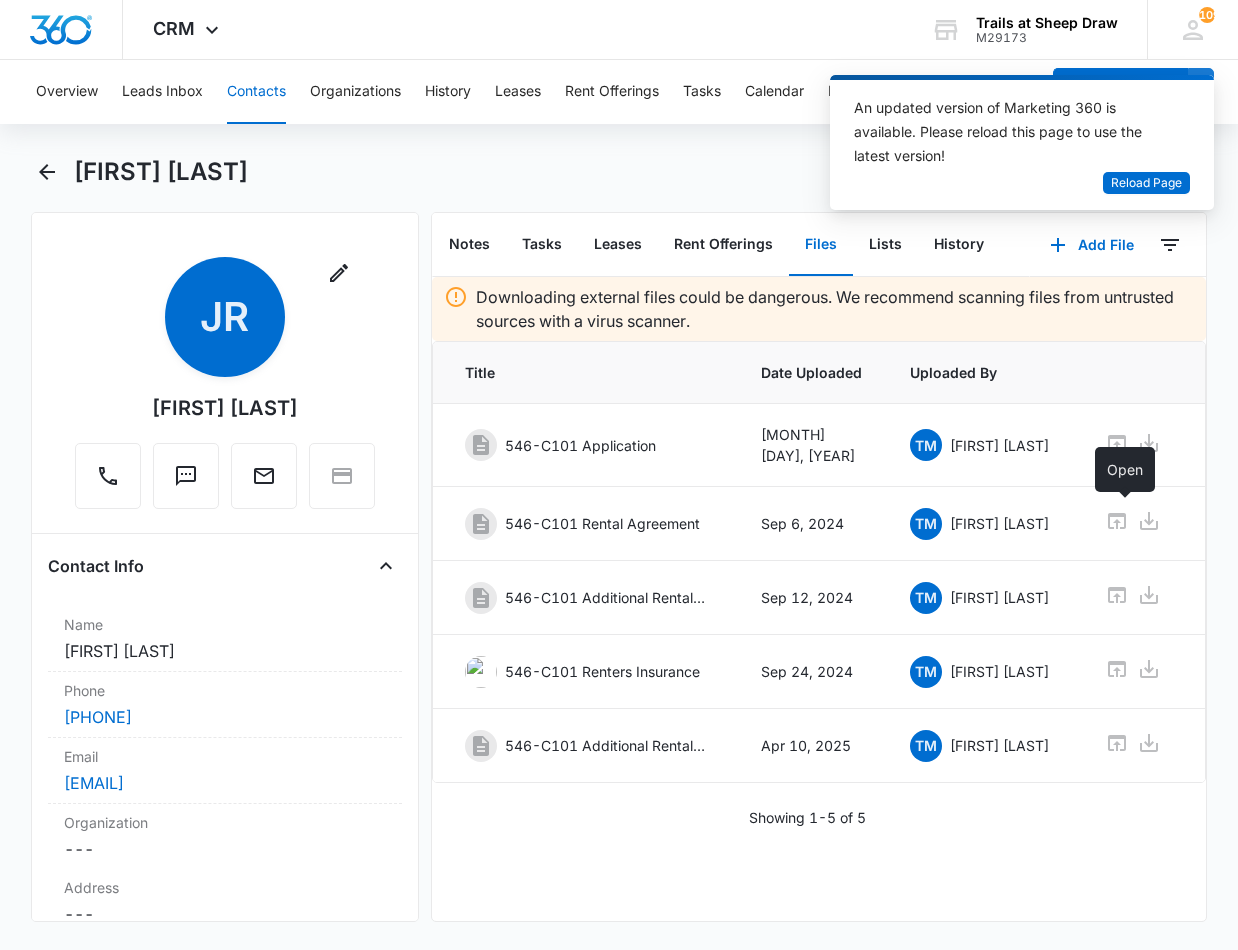 scroll, scrollTop: 0, scrollLeft: 0, axis: both 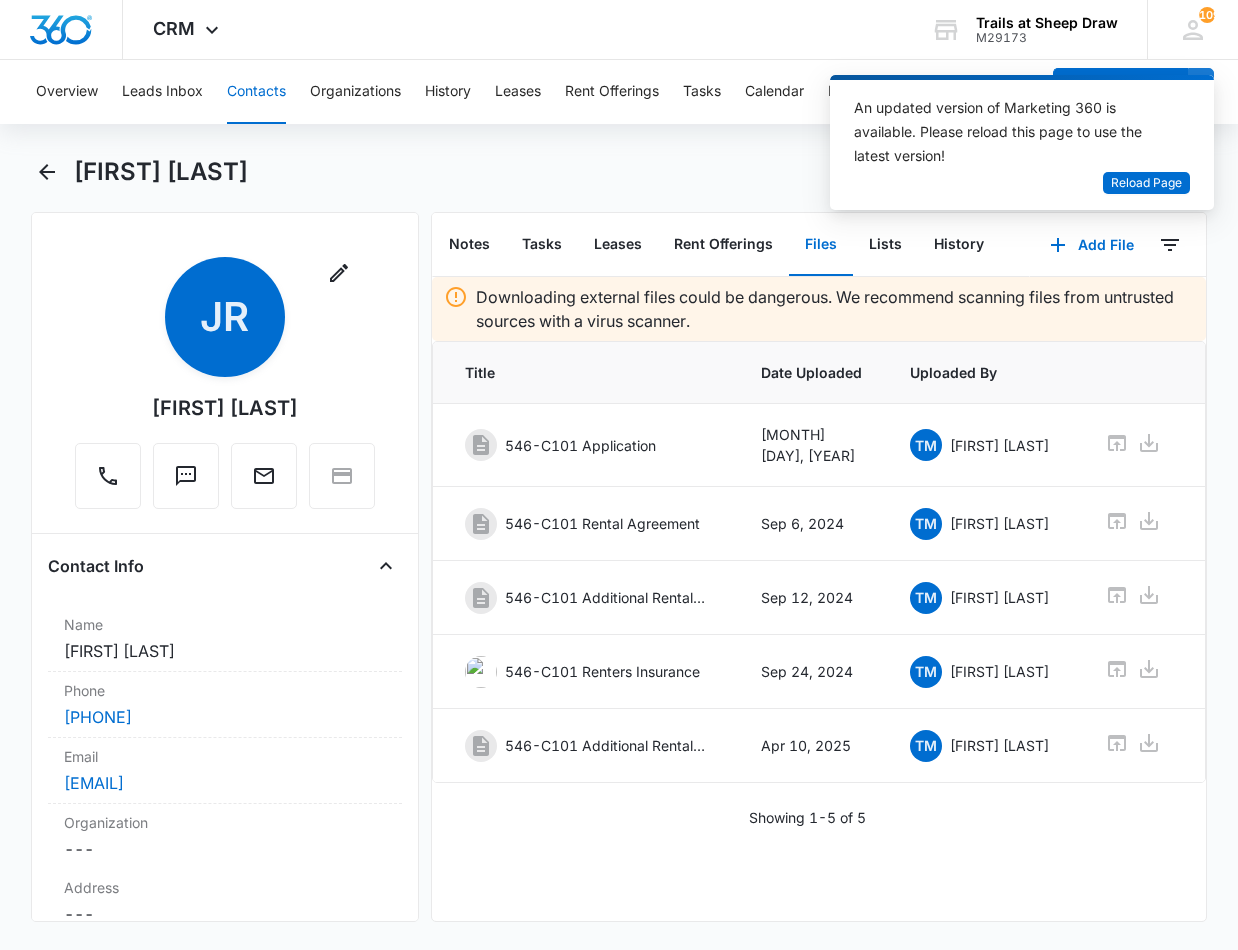 drag, startPoint x: 746, startPoint y: 155, endPoint x: 832, endPoint y: 153, distance: 86.023254 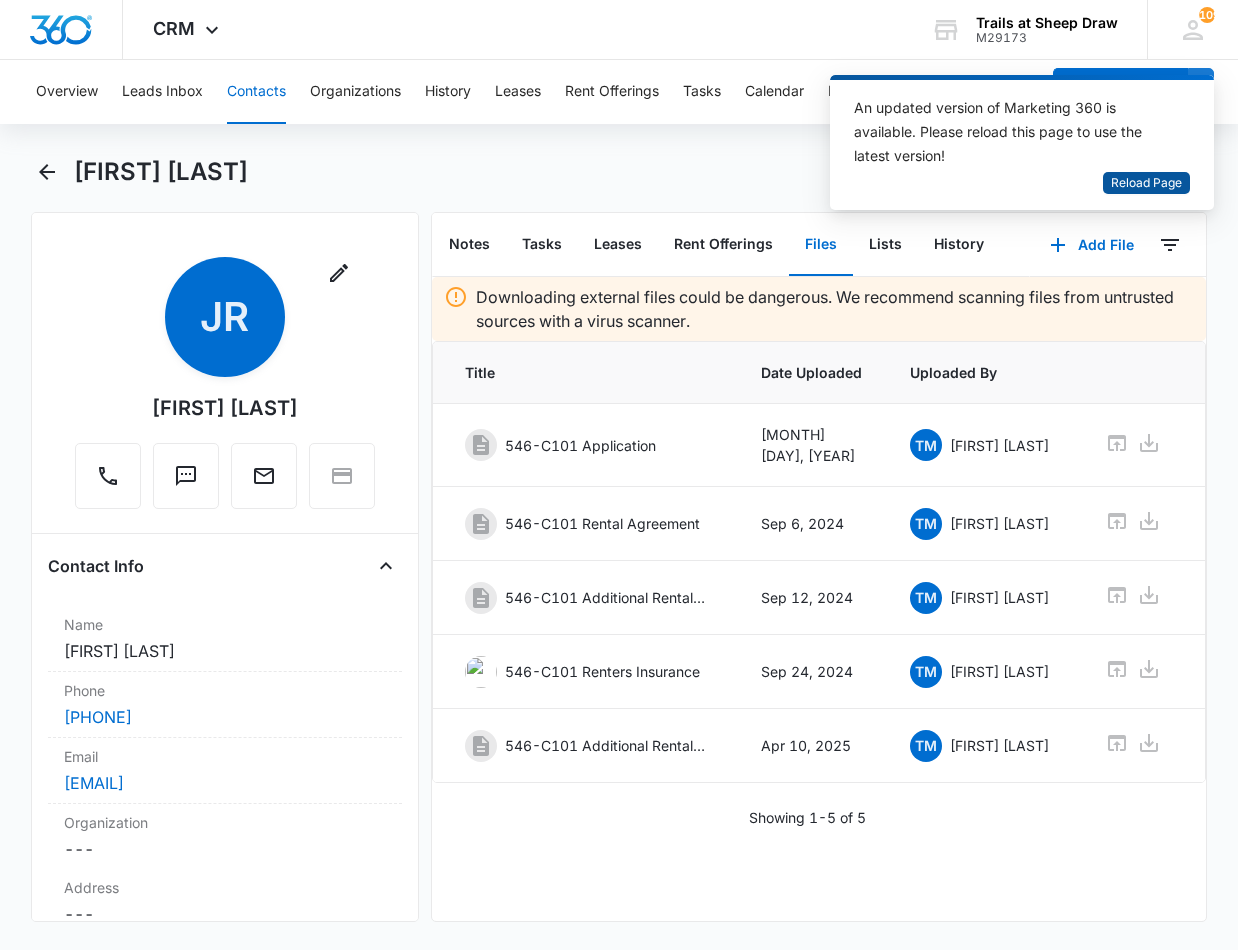 click on "Reload Page" at bounding box center (1146, 183) 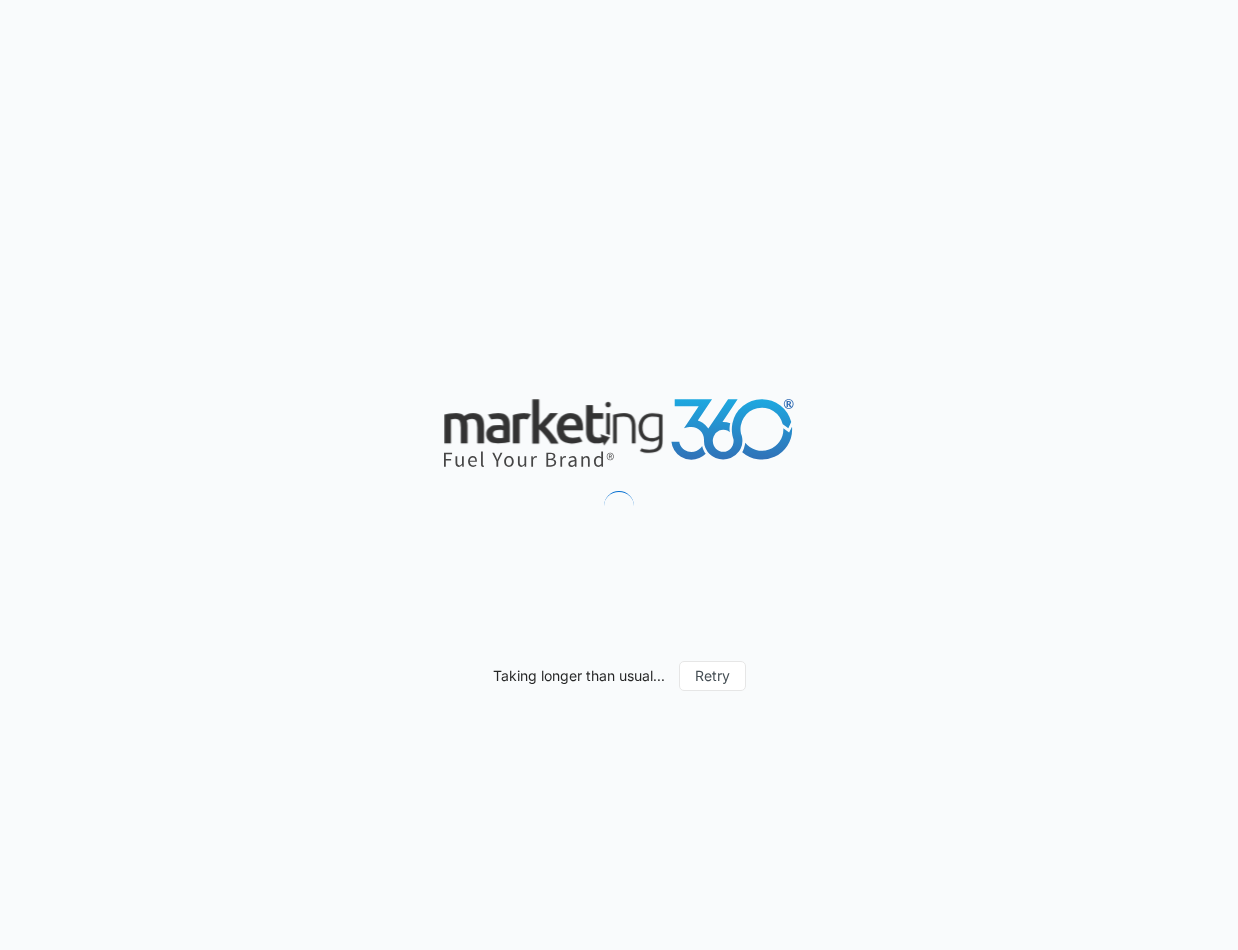 scroll, scrollTop: 0, scrollLeft: 0, axis: both 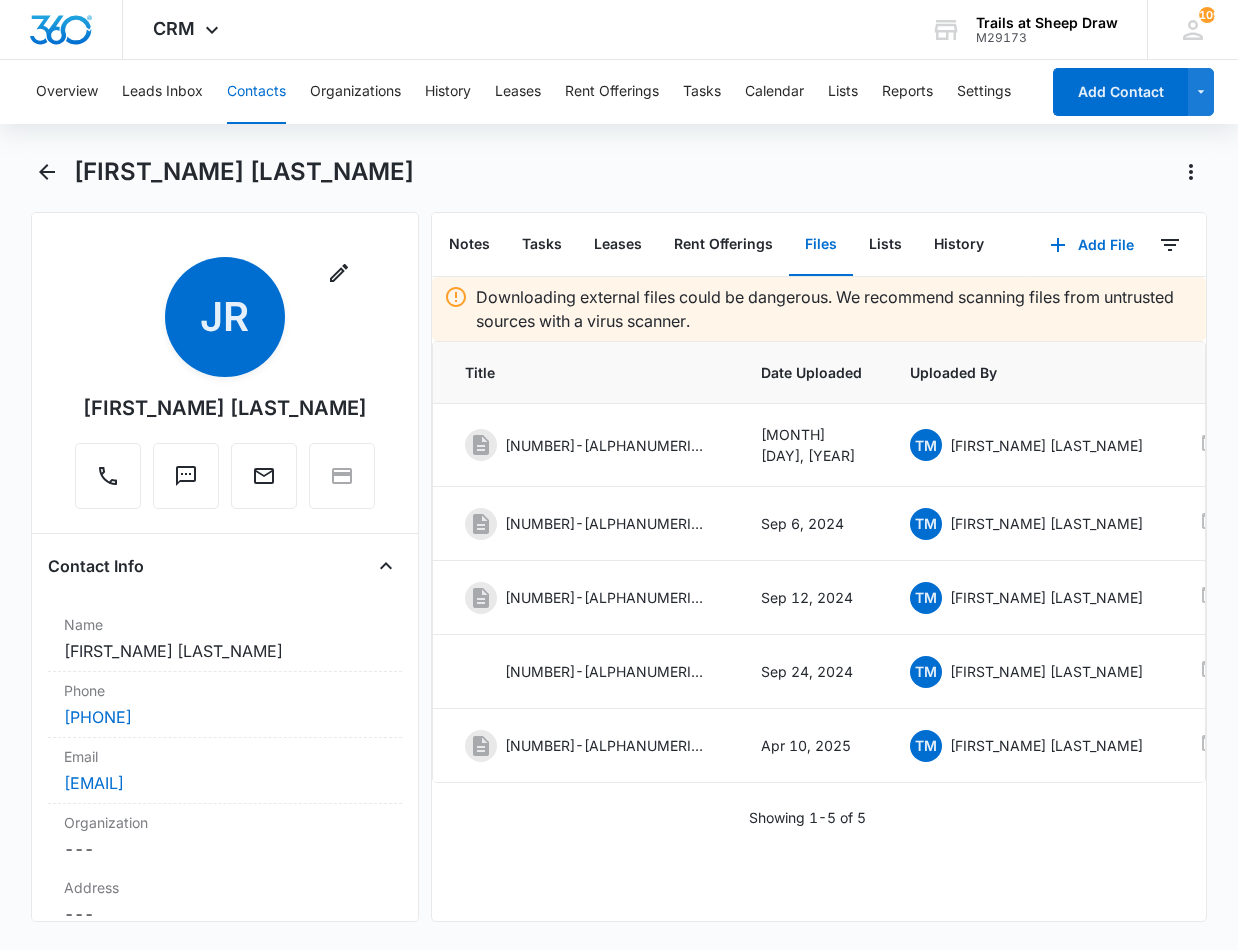 click on "Contacts" at bounding box center (256, 92) 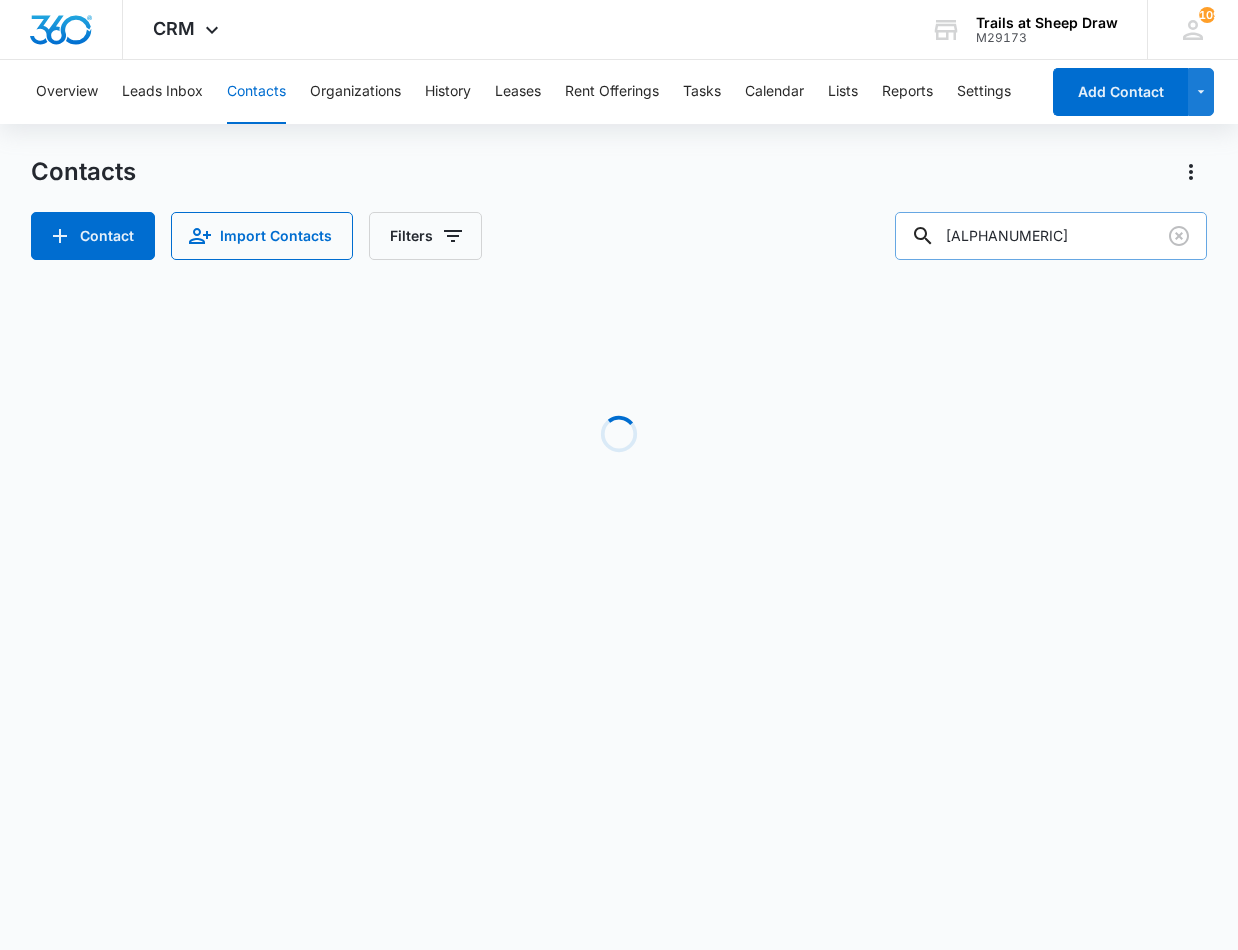 click on "[ALPHANUMERIC]" at bounding box center [1051, 236] 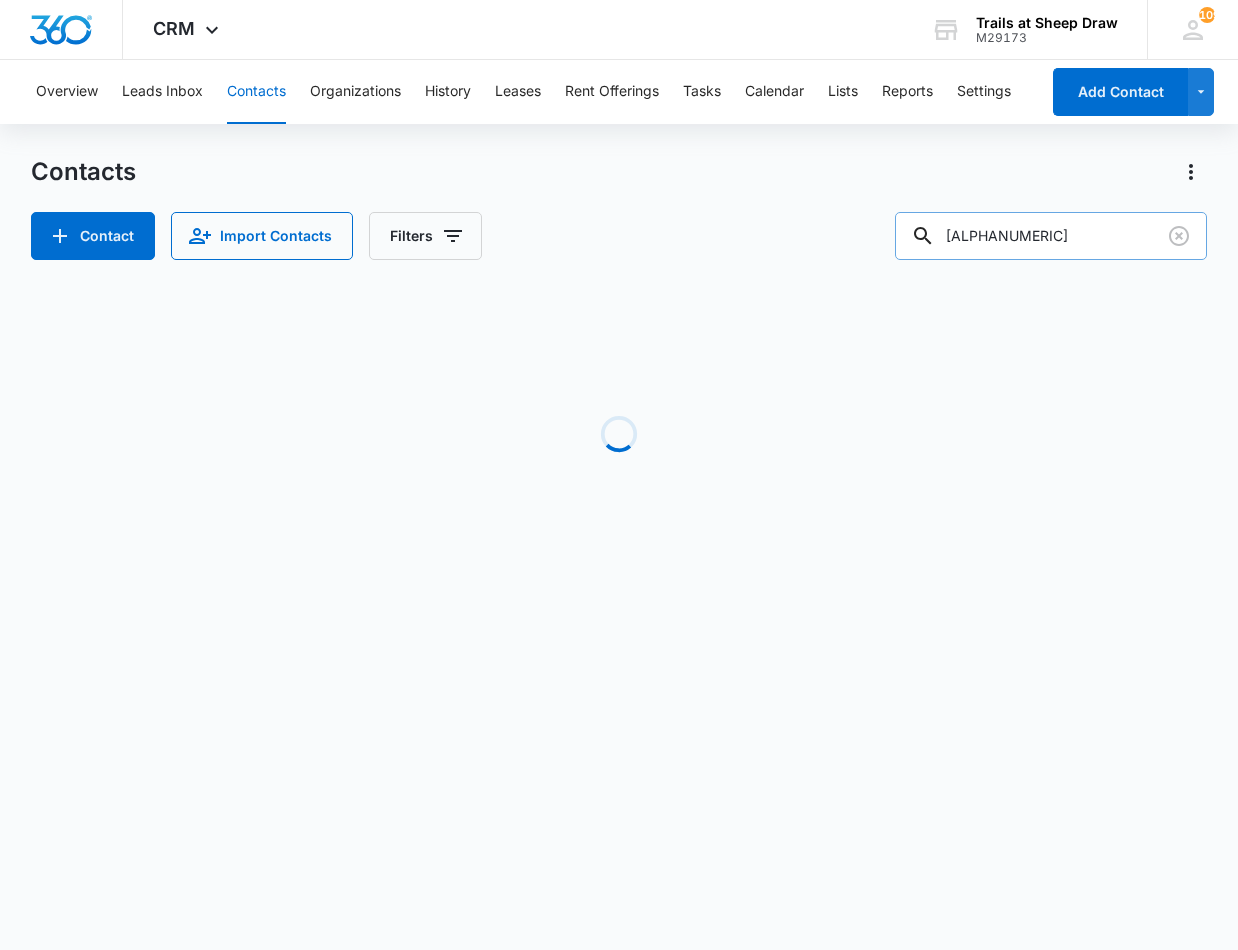 type on "C" 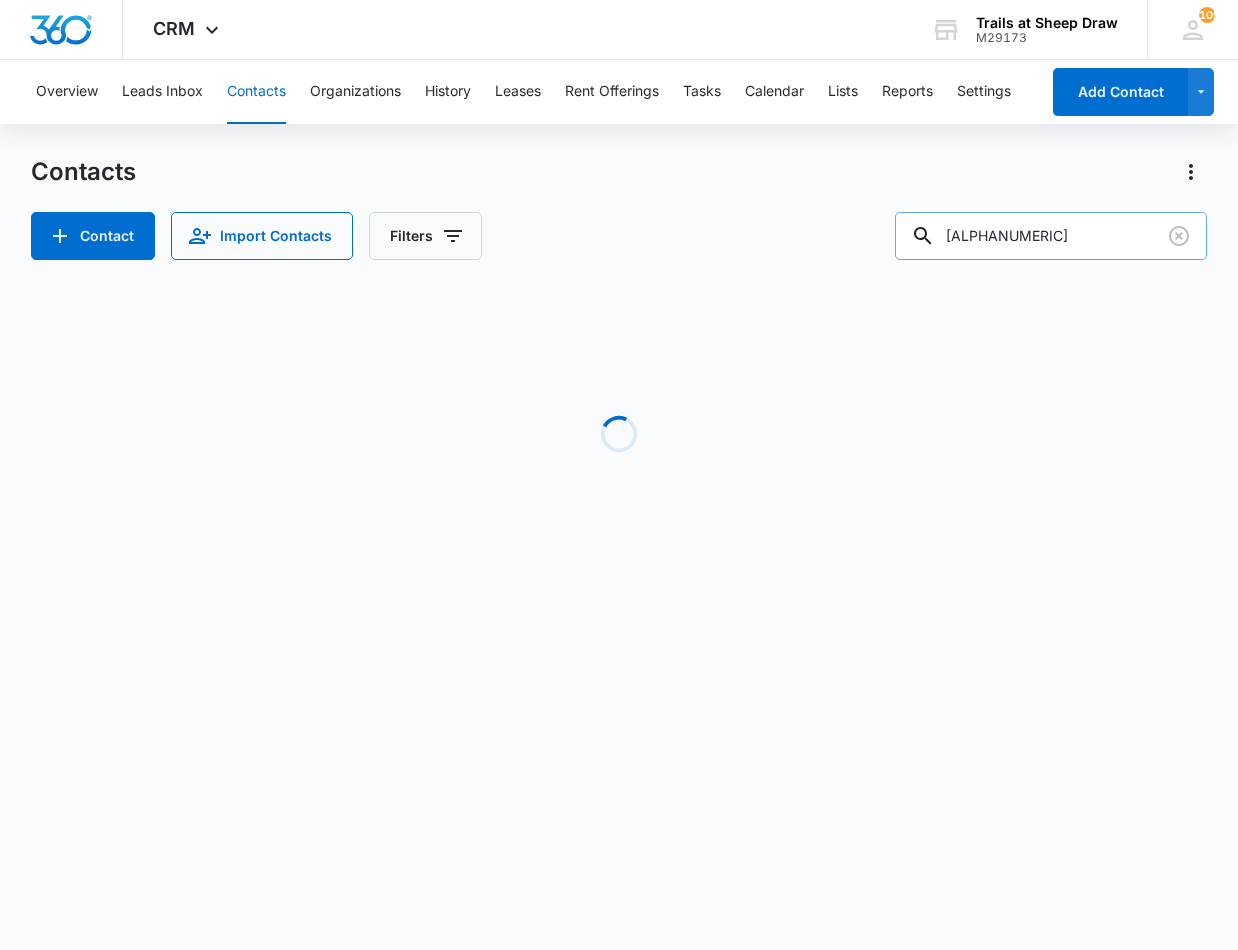 type on "[ALPHANUMERIC]" 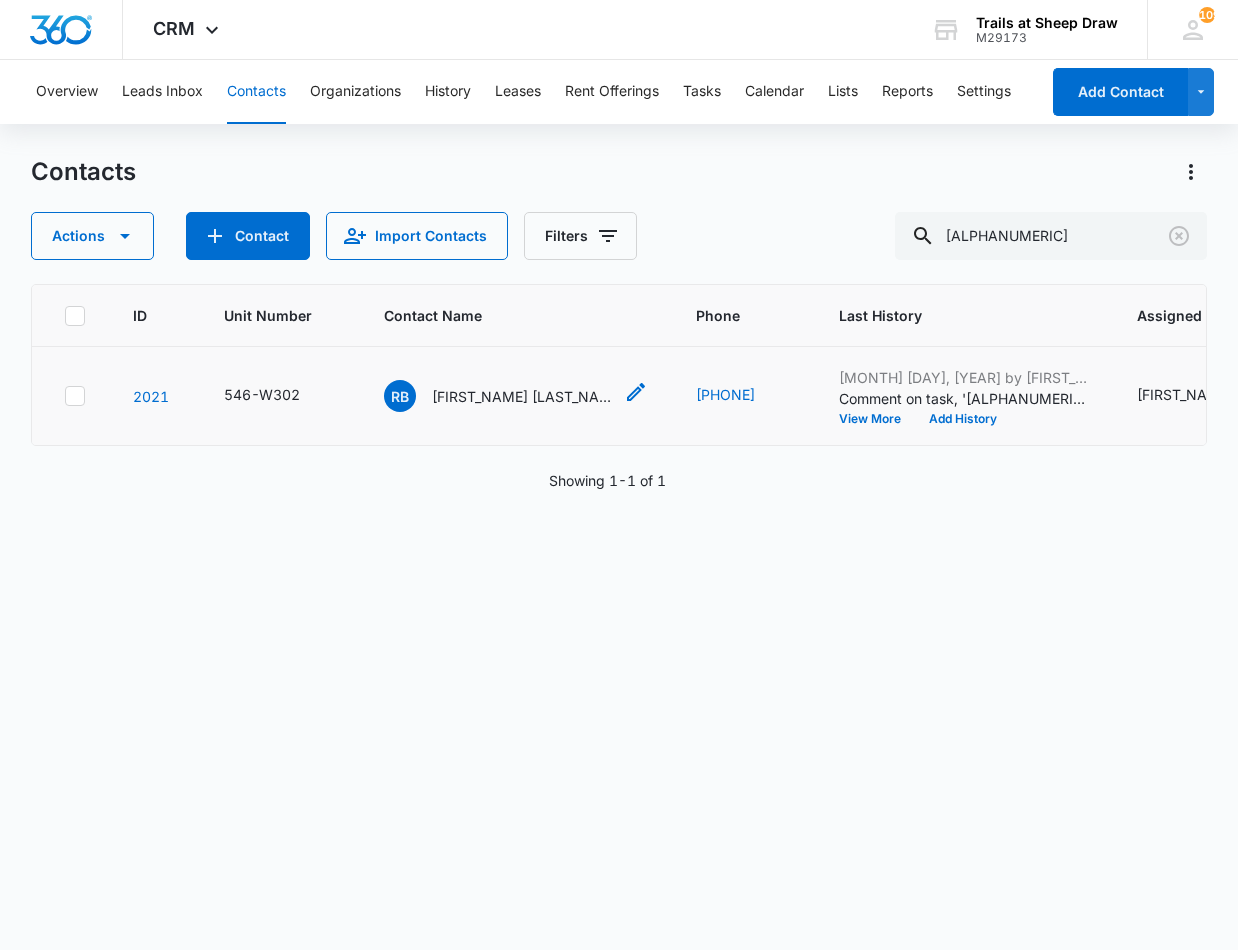 click on "[FIRST_NAME] [LAST_NAME]" at bounding box center (522, 396) 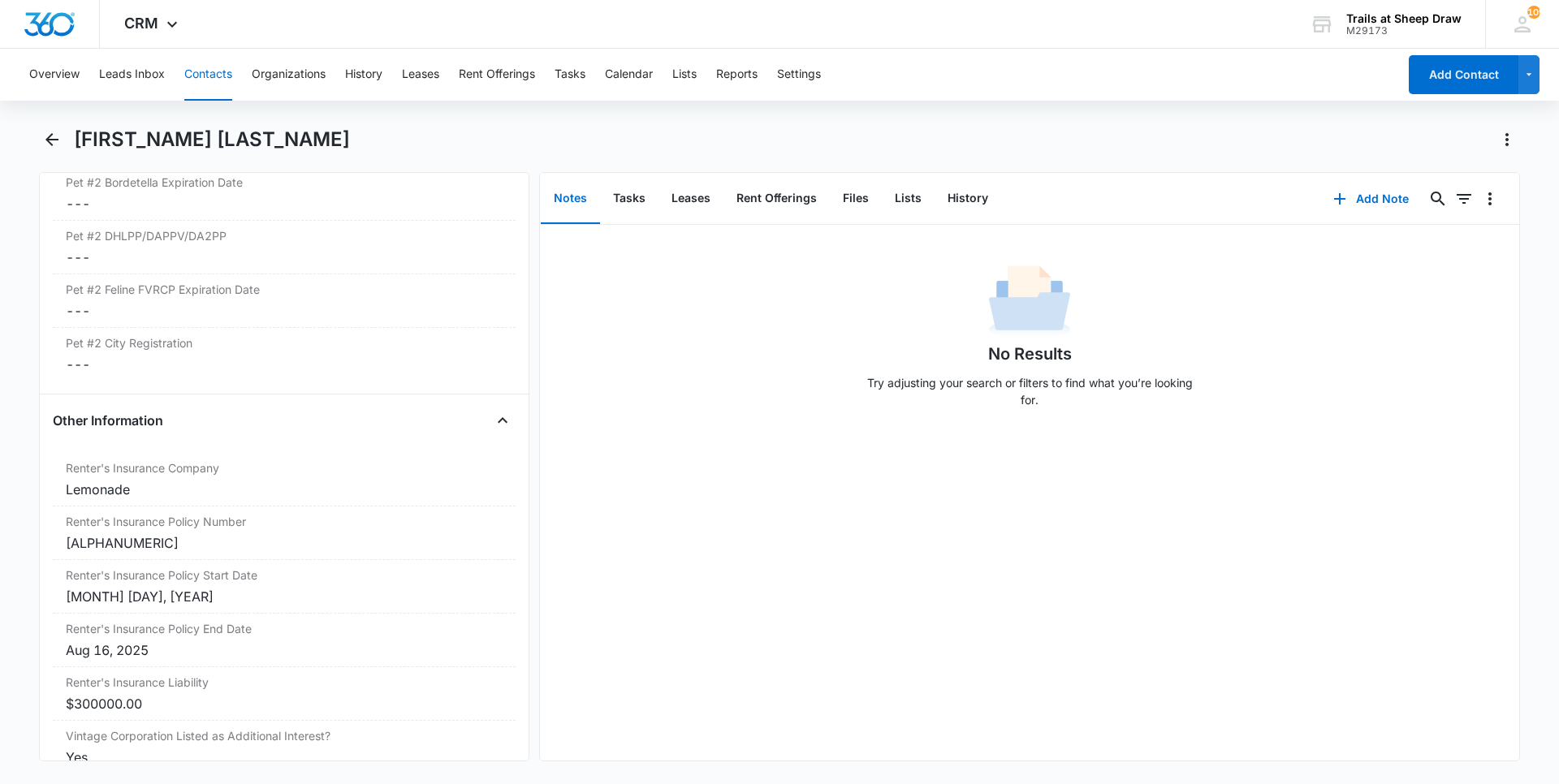 scroll, scrollTop: 3490, scrollLeft: 0, axis: vertical 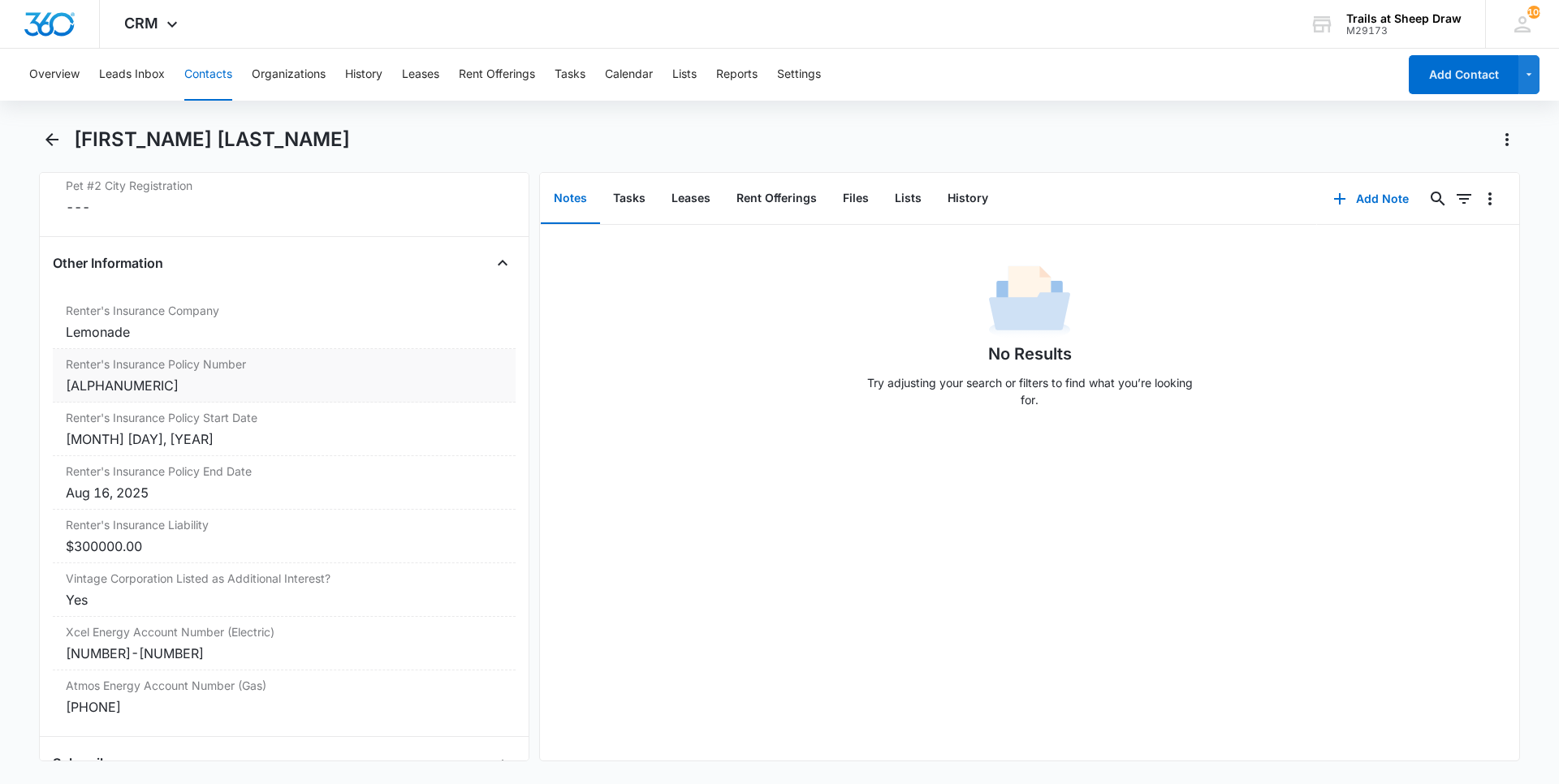 click on "[ALPHANUMERIC]" at bounding box center [284, 386] 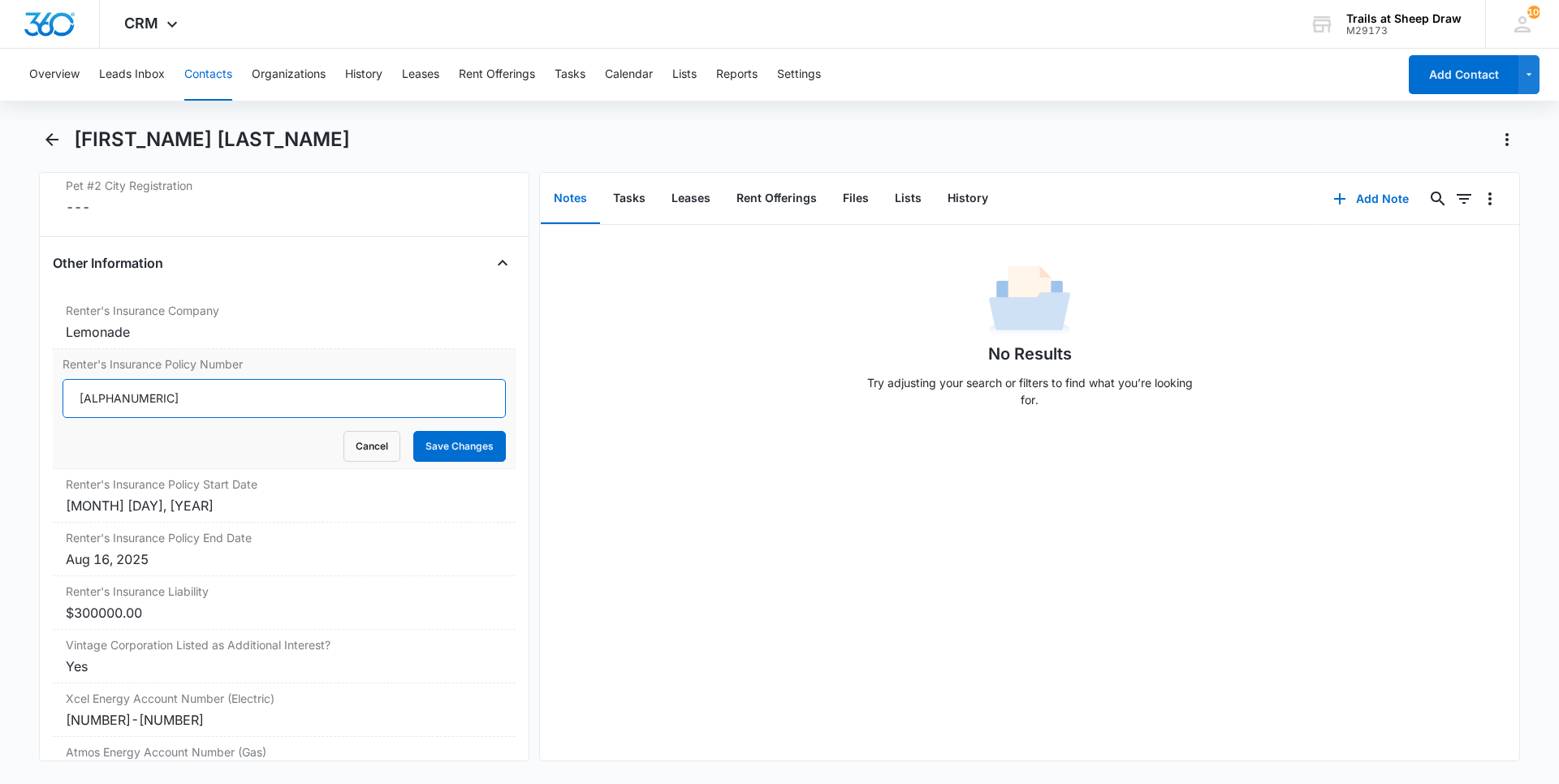 click on "[ALPHANUMERIC]" at bounding box center (284, 398) 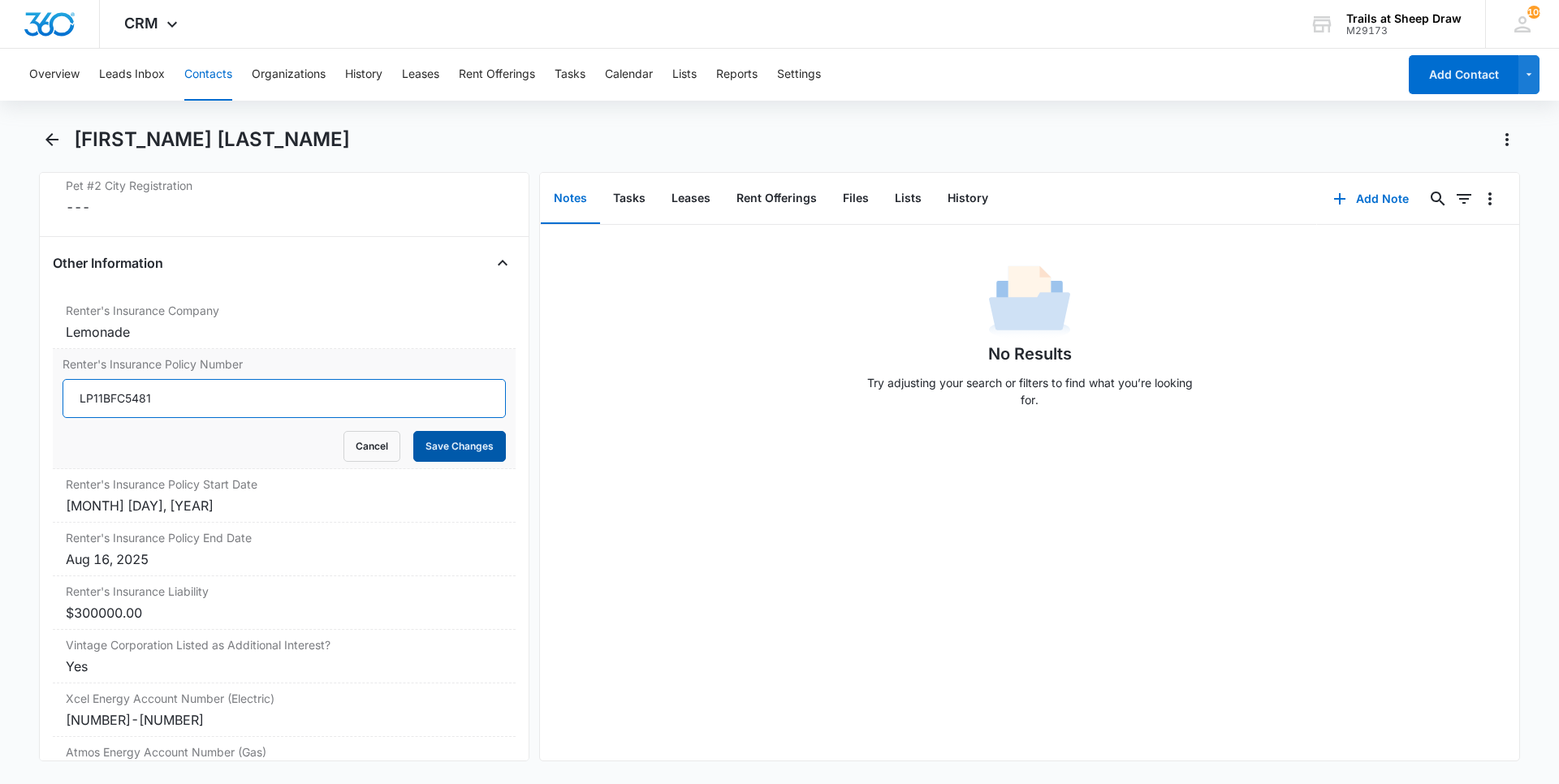 type on "LP11BFC5481" 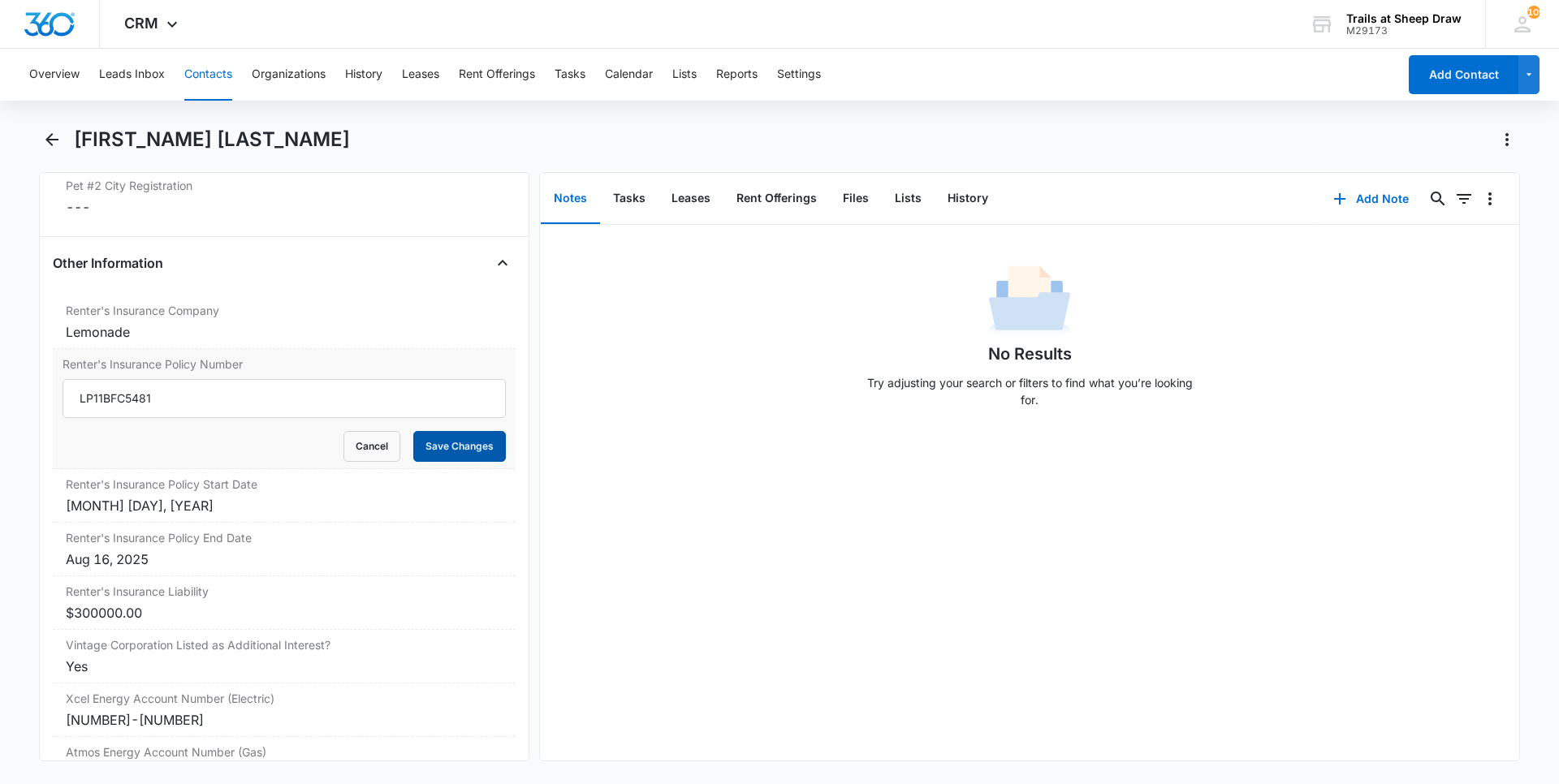 click on "Save Changes" at bounding box center (460, 446) 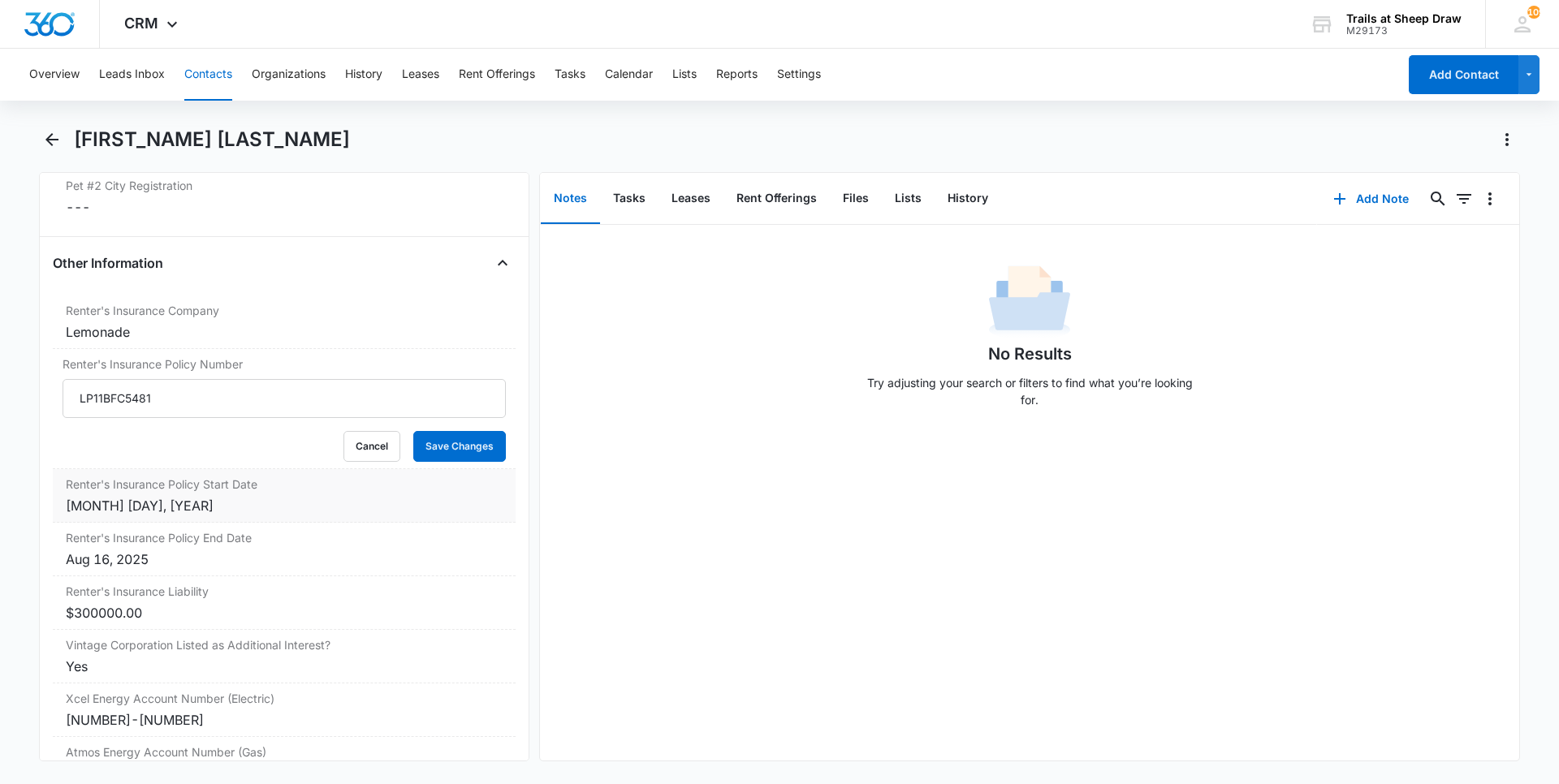 click on "[MONTH] [DAY], [YEAR]" at bounding box center (284, 506) 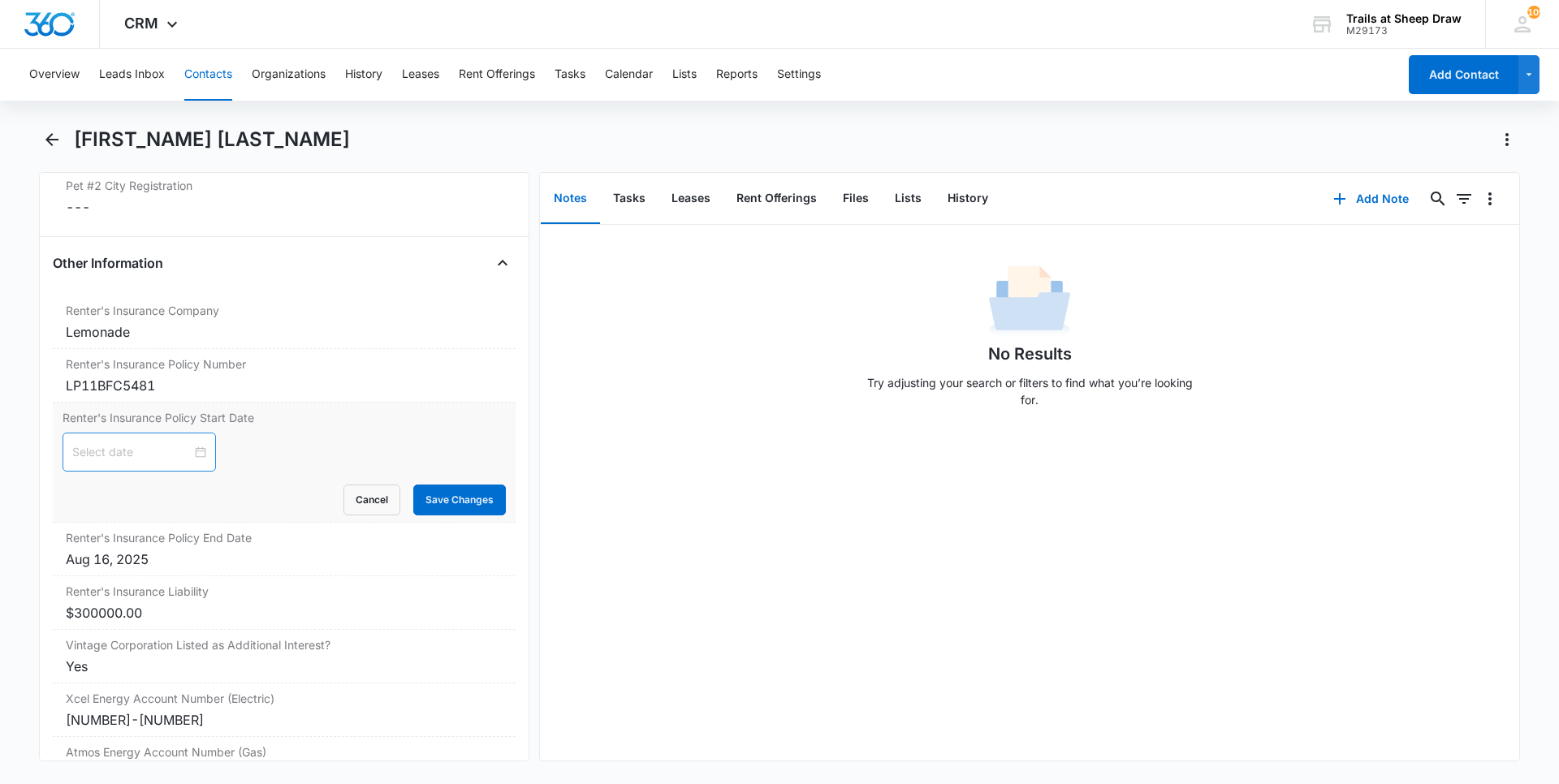 click at bounding box center [132, 452] 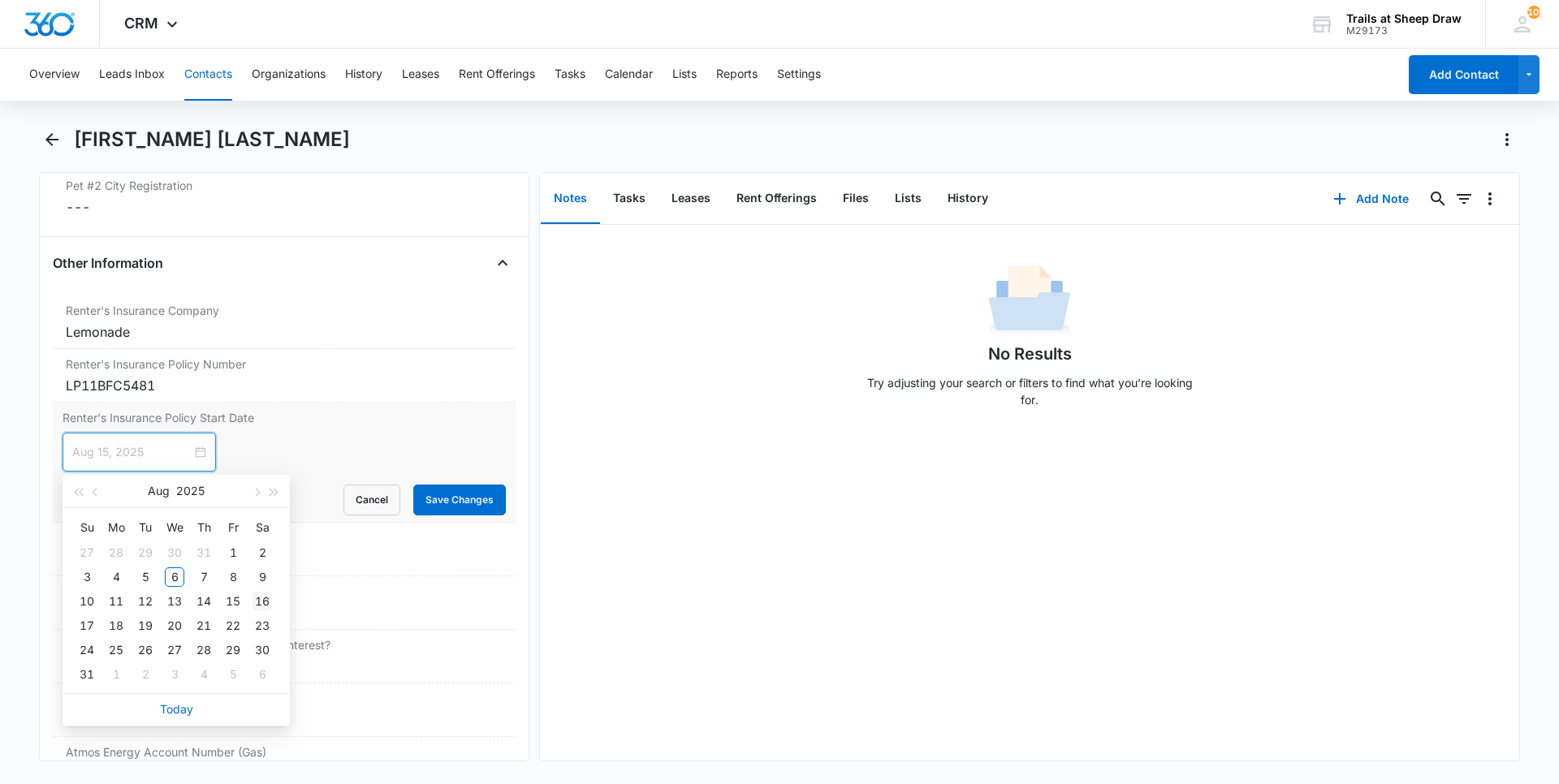 type on "Aug 16, 2025" 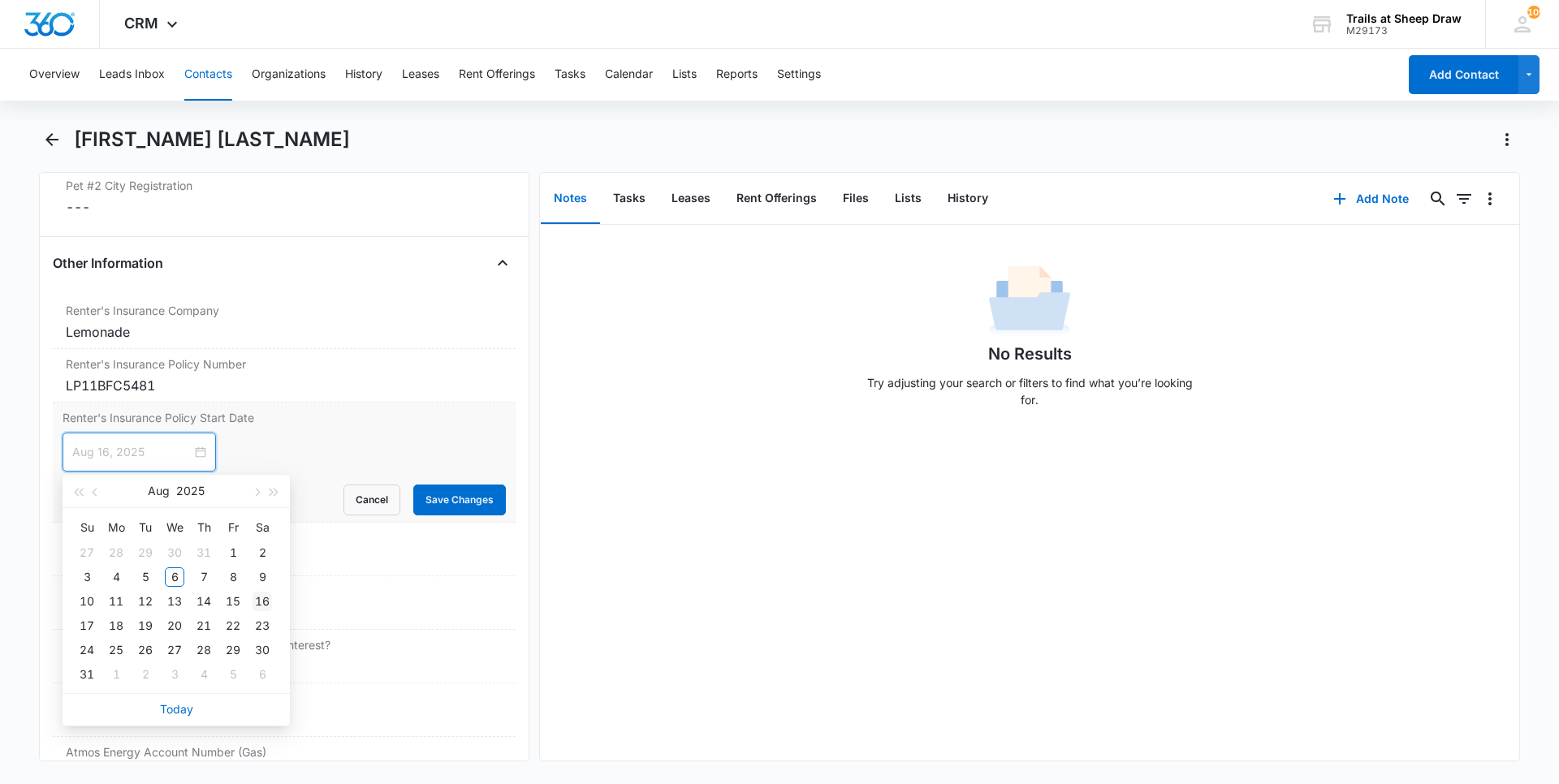 click on "16" at bounding box center (262, 601) 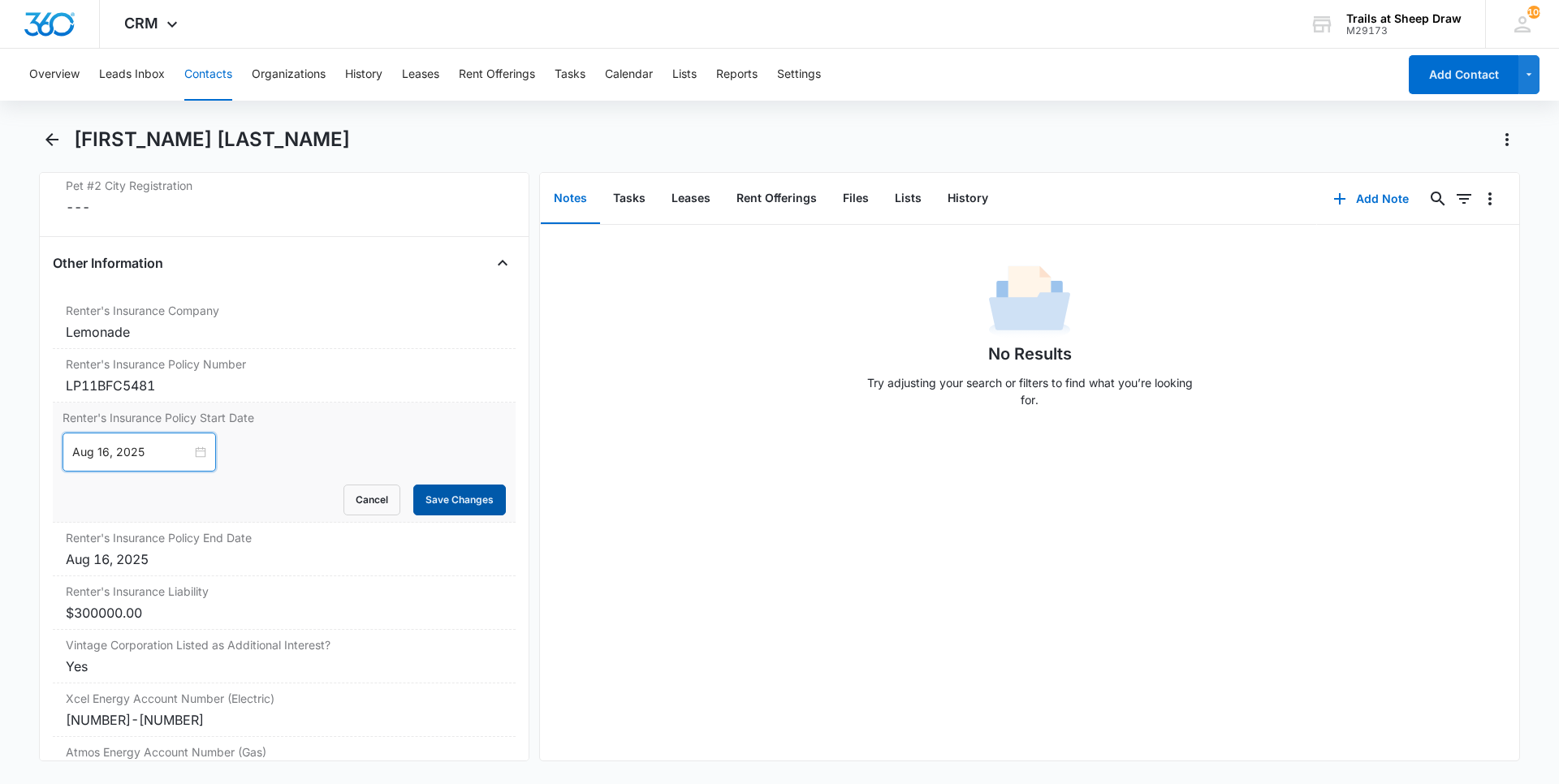 click on "Save Changes" at bounding box center [460, 500] 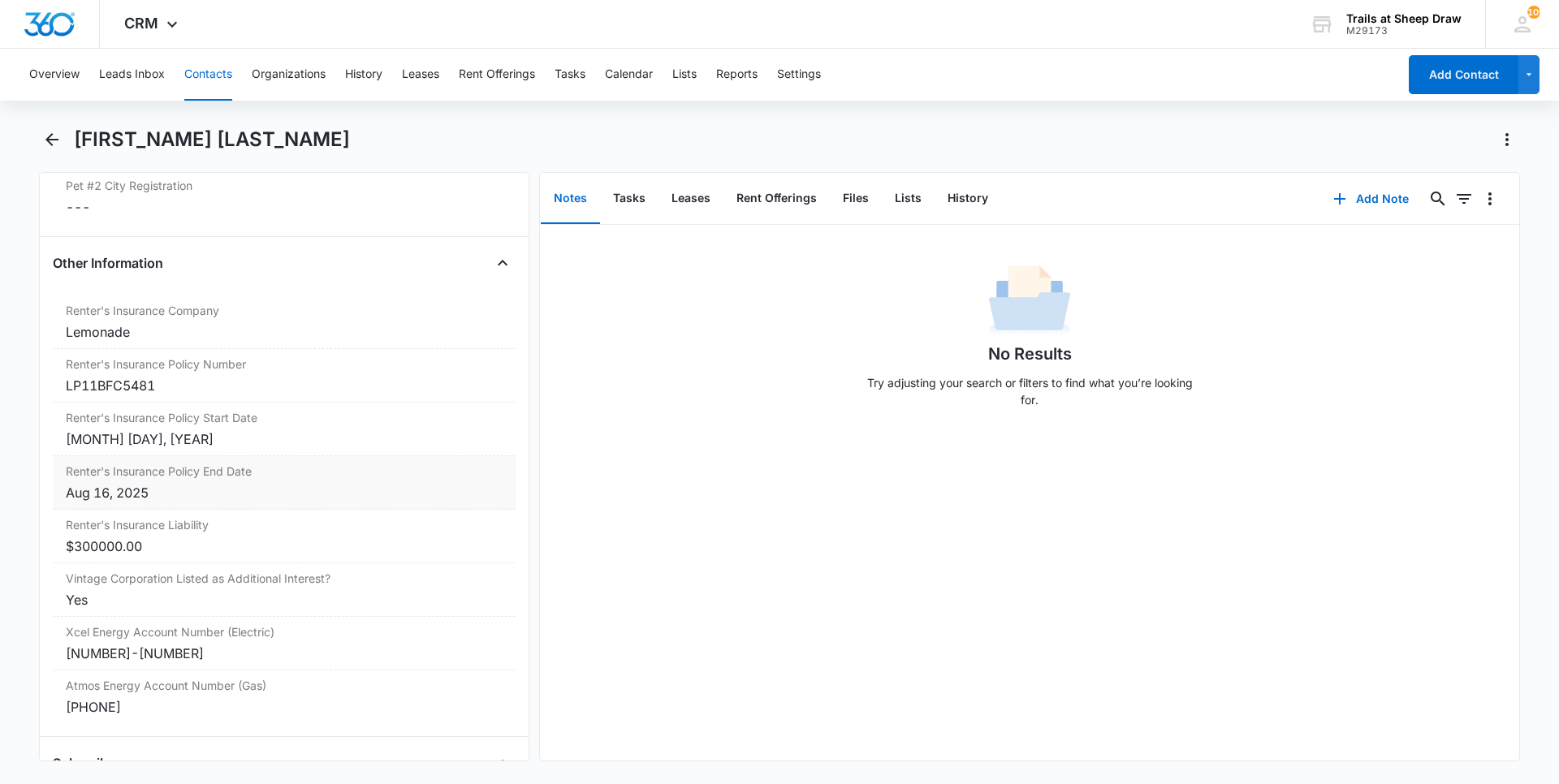 click on "Aug 16, 2025" at bounding box center [284, 493] 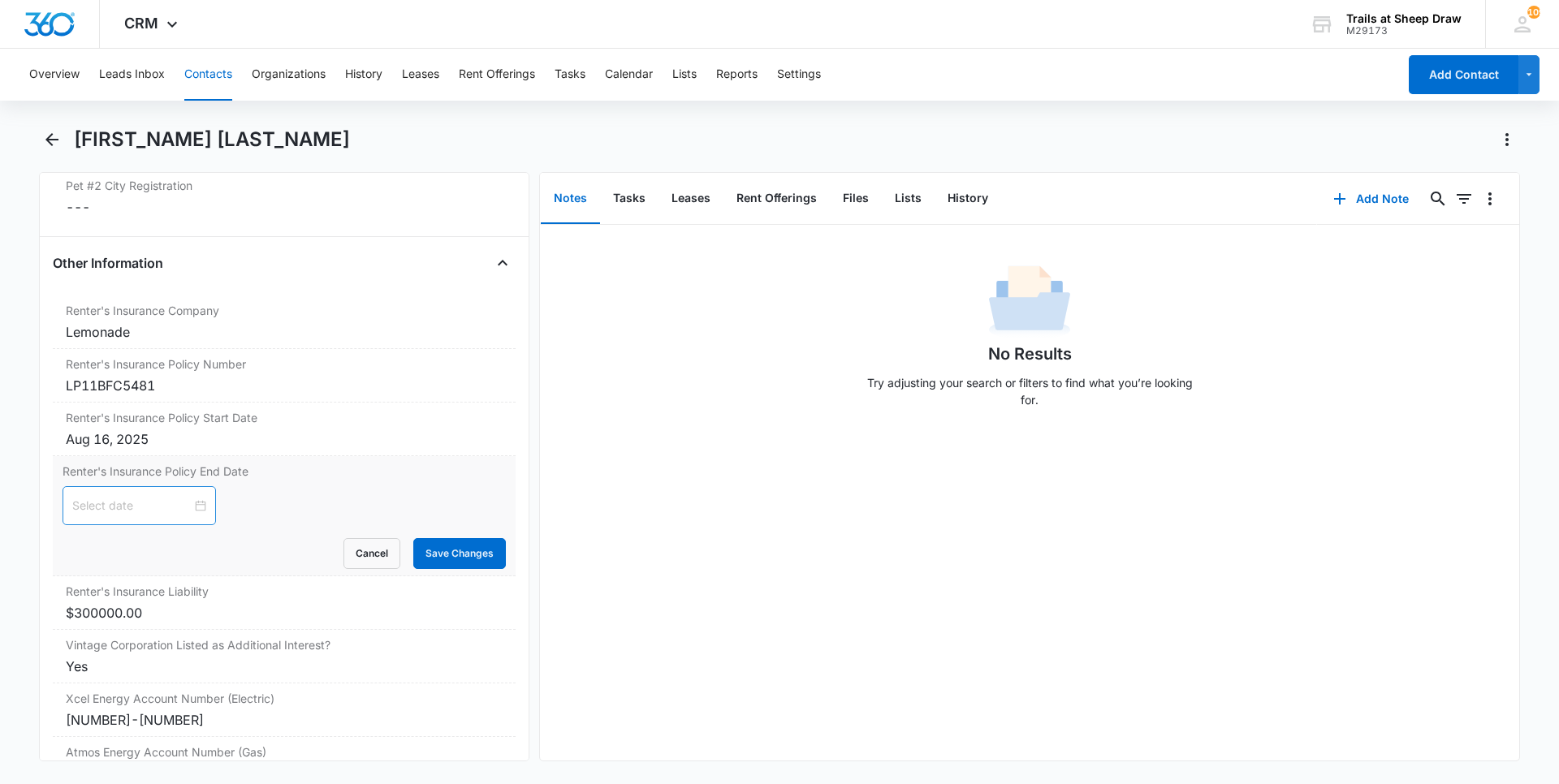 click at bounding box center [139, 506] 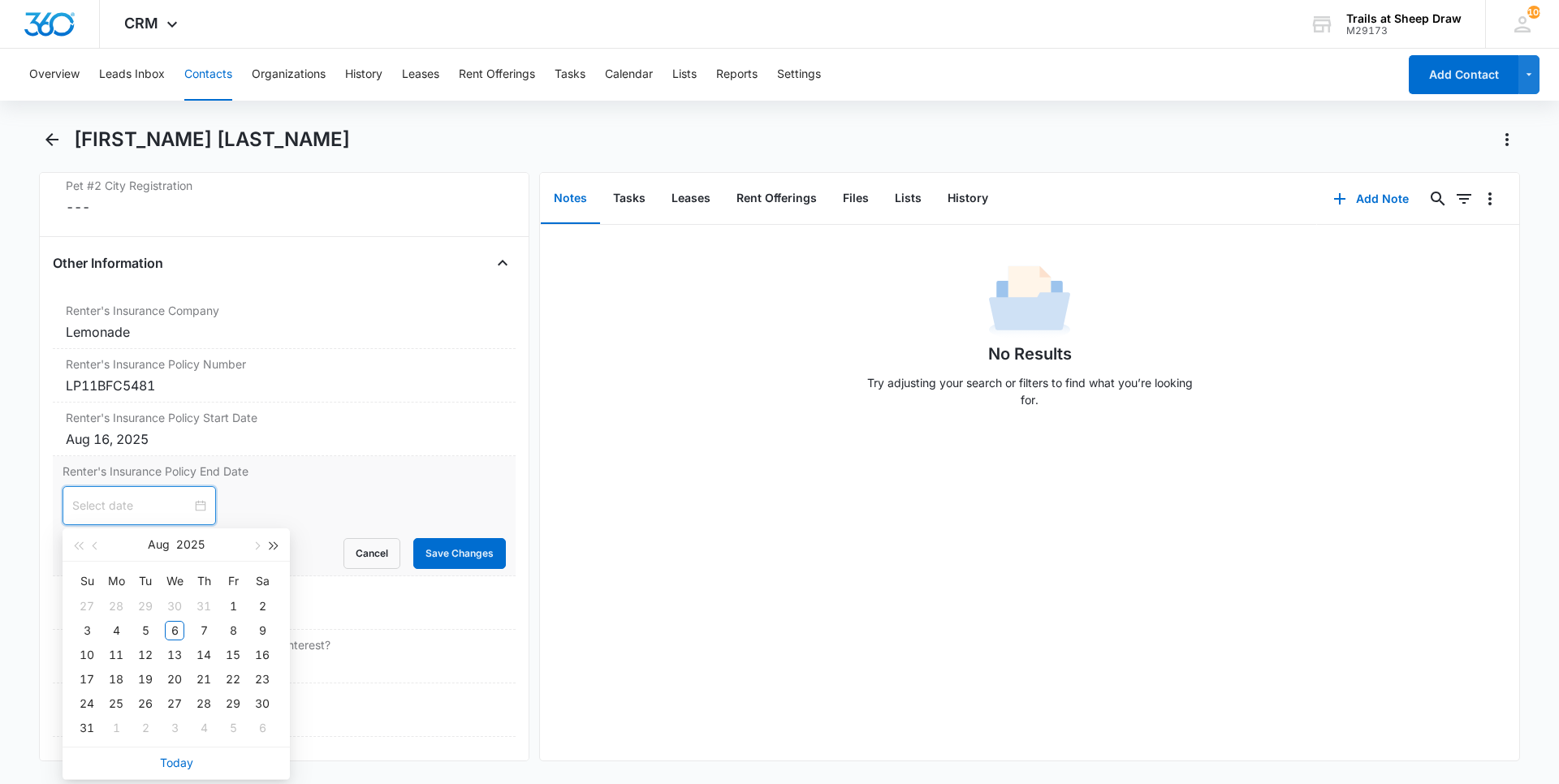 click at bounding box center [274, 545] 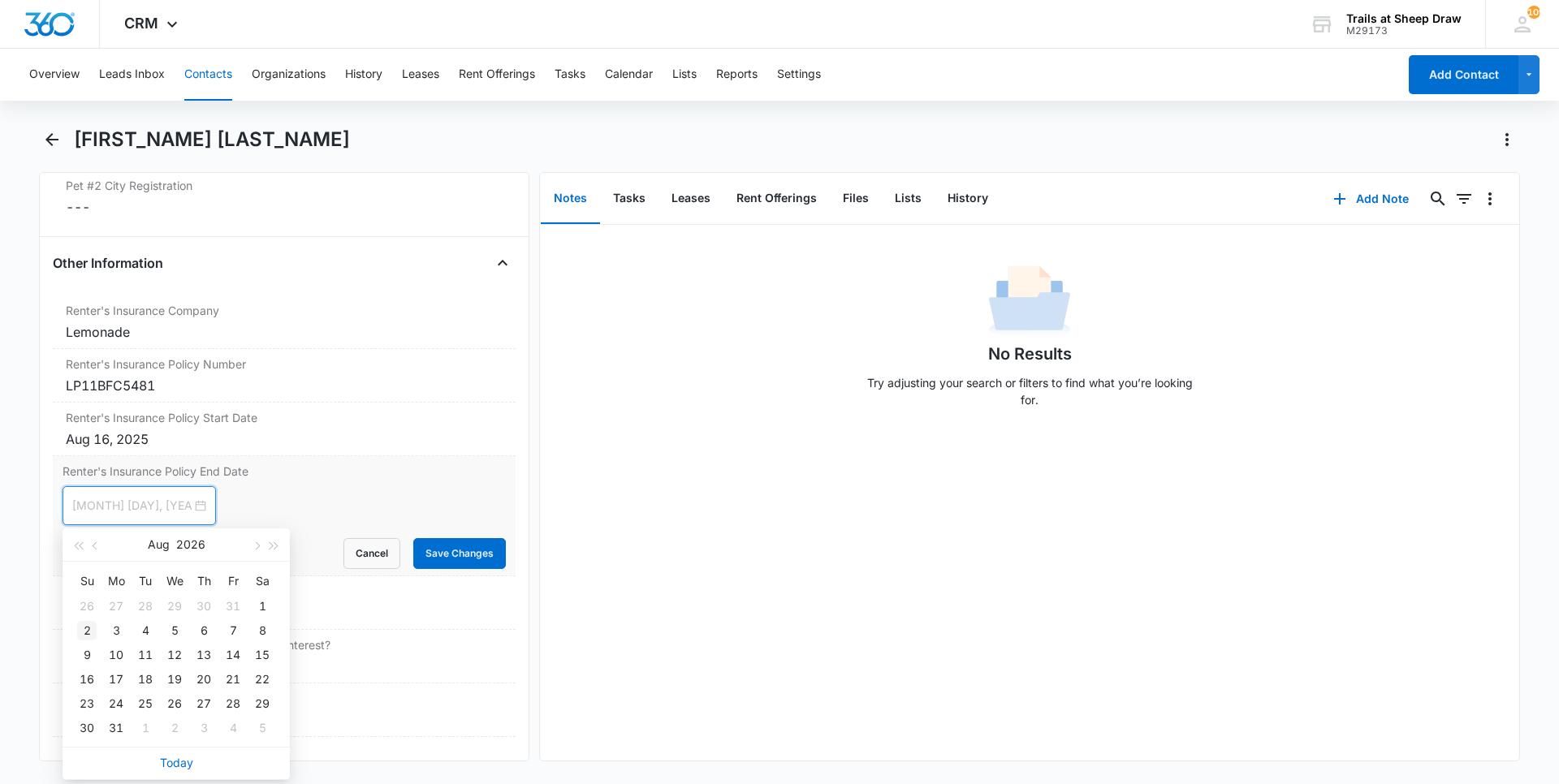 type on "[MONTH] [DAY], [YEAR]" 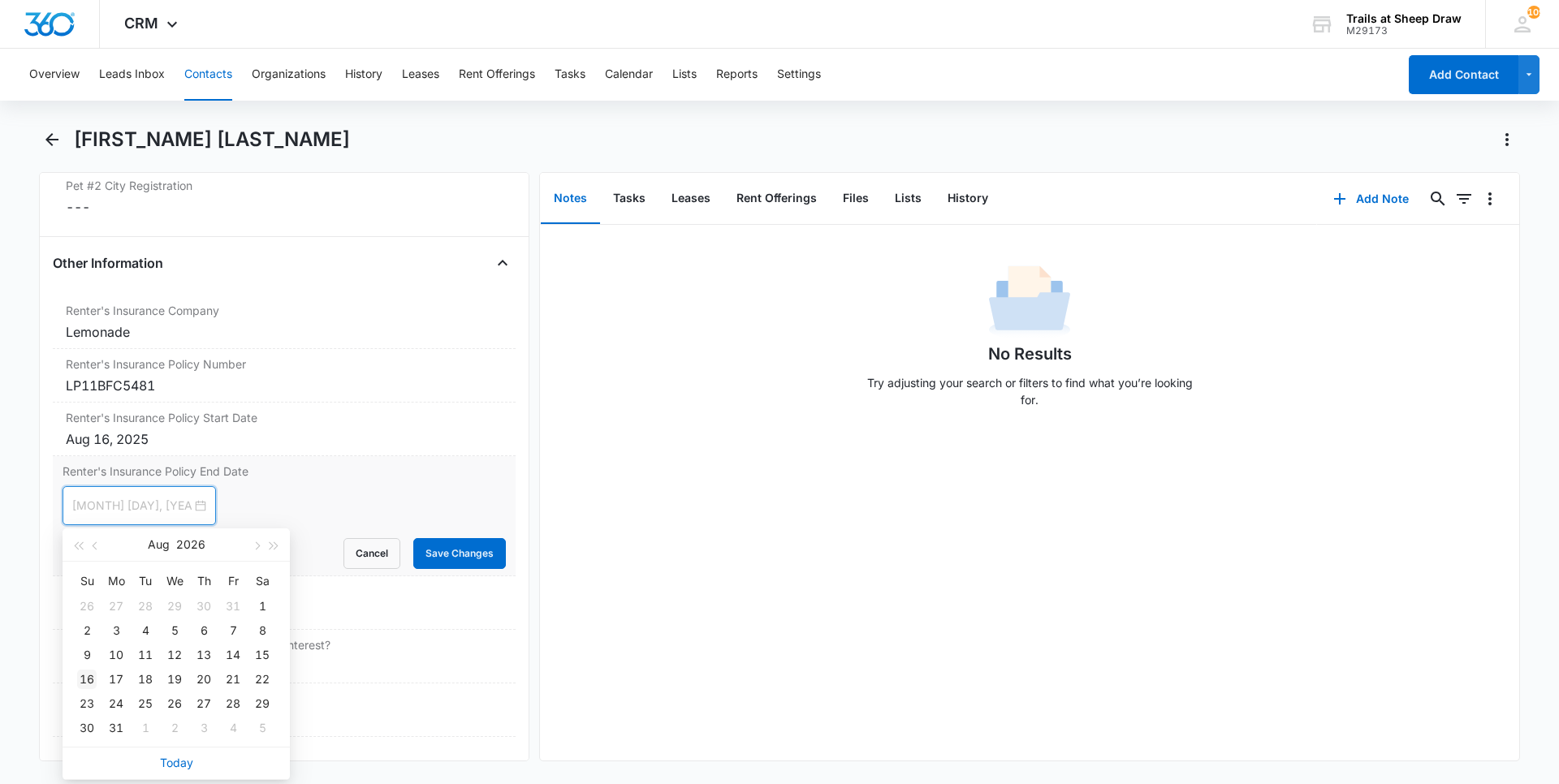 type on "[MONTH] [DAY], [YEAR]" 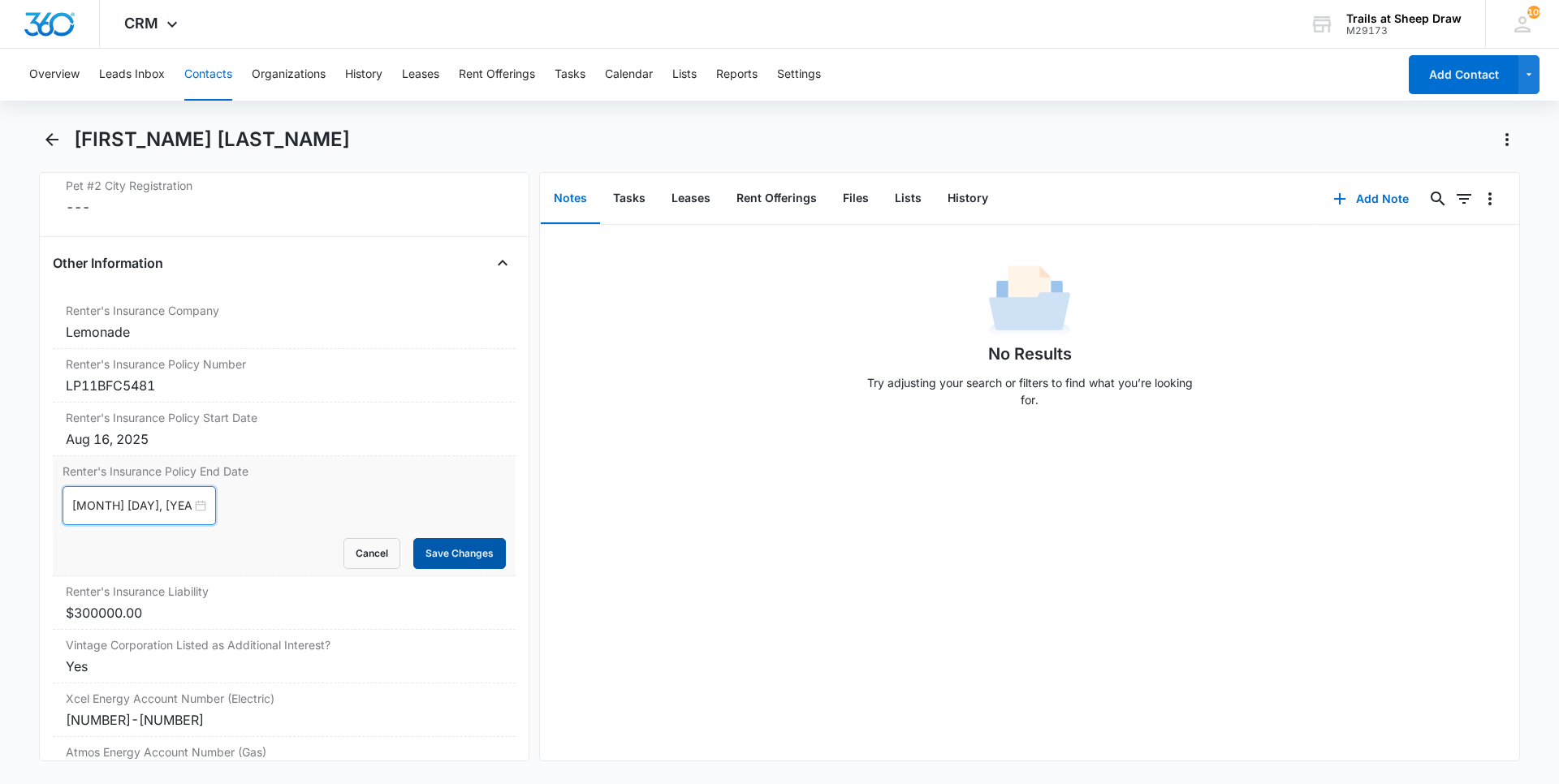 click on "Save Changes" at bounding box center [460, 554] 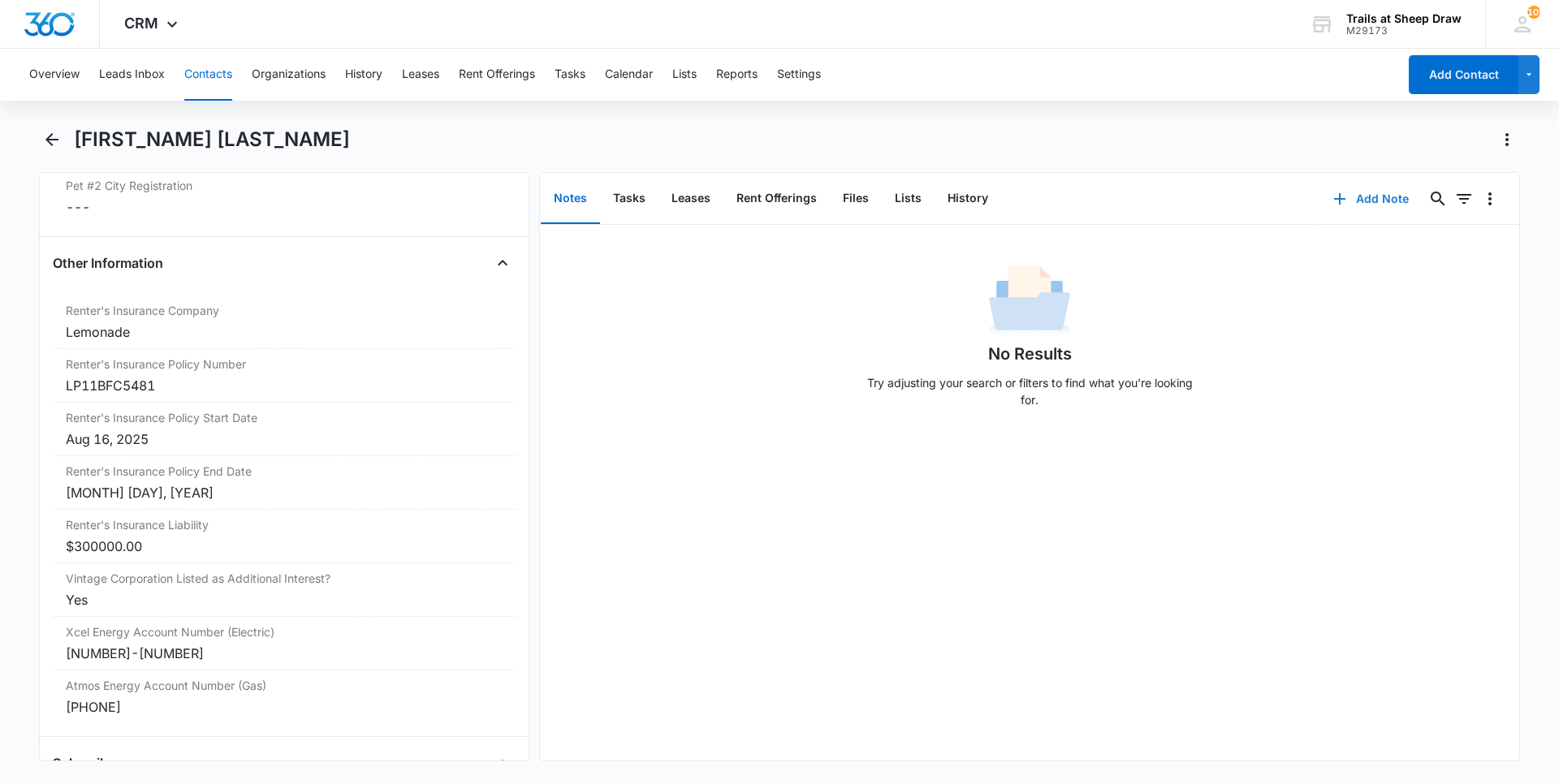 click on "Add Note" at bounding box center [1371, 199] 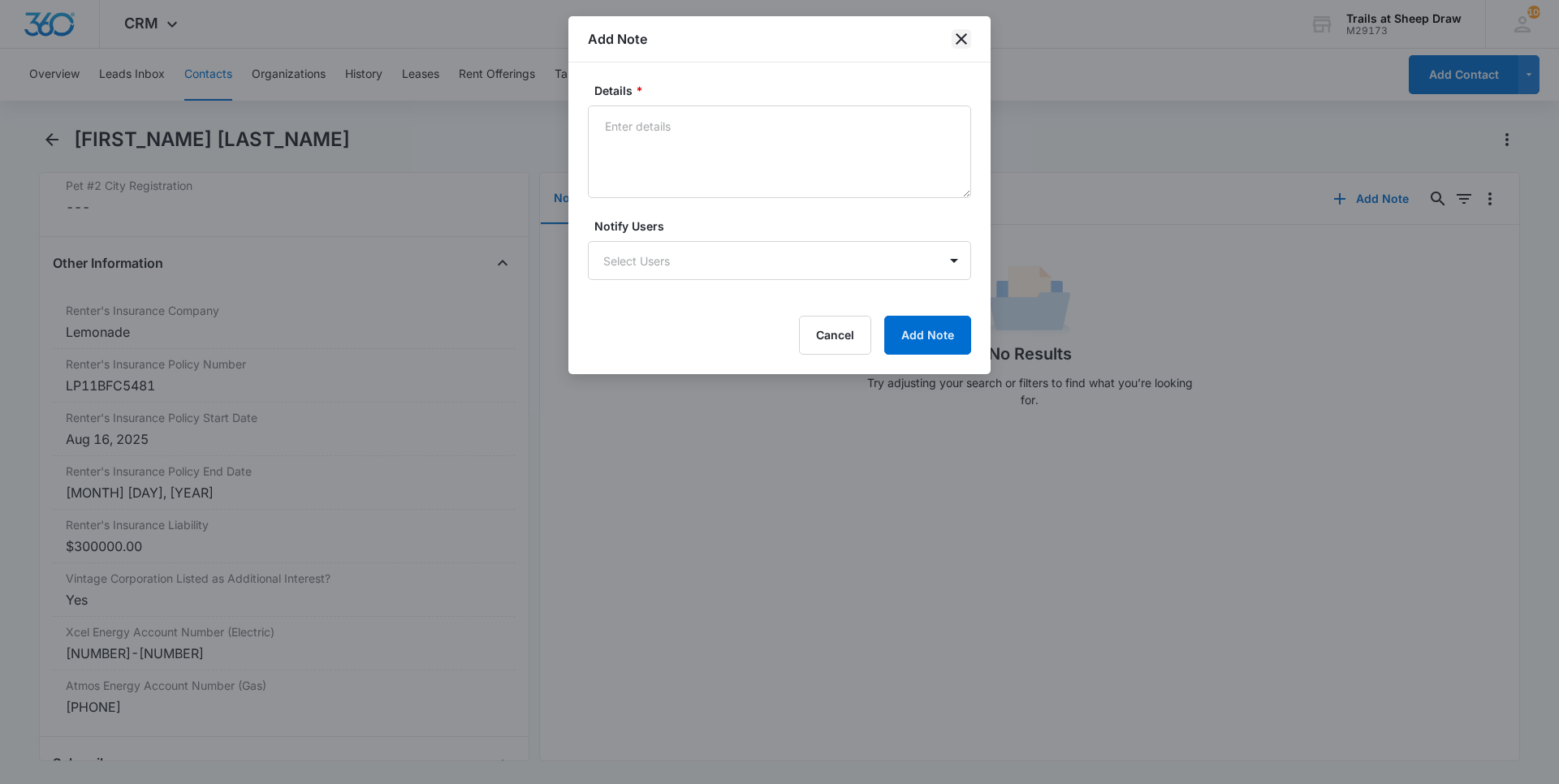 click 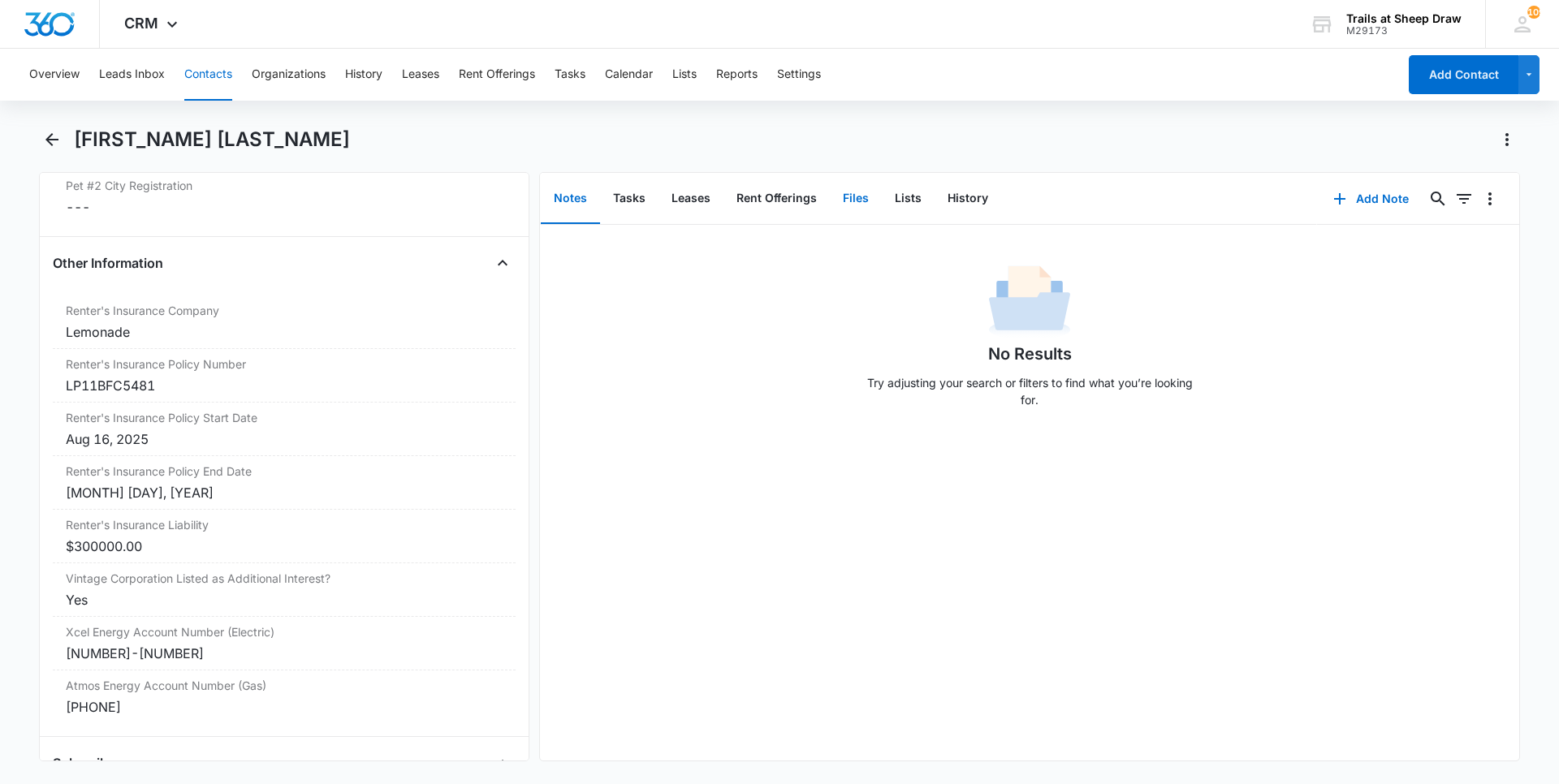 click on "Files" at bounding box center (856, 199) 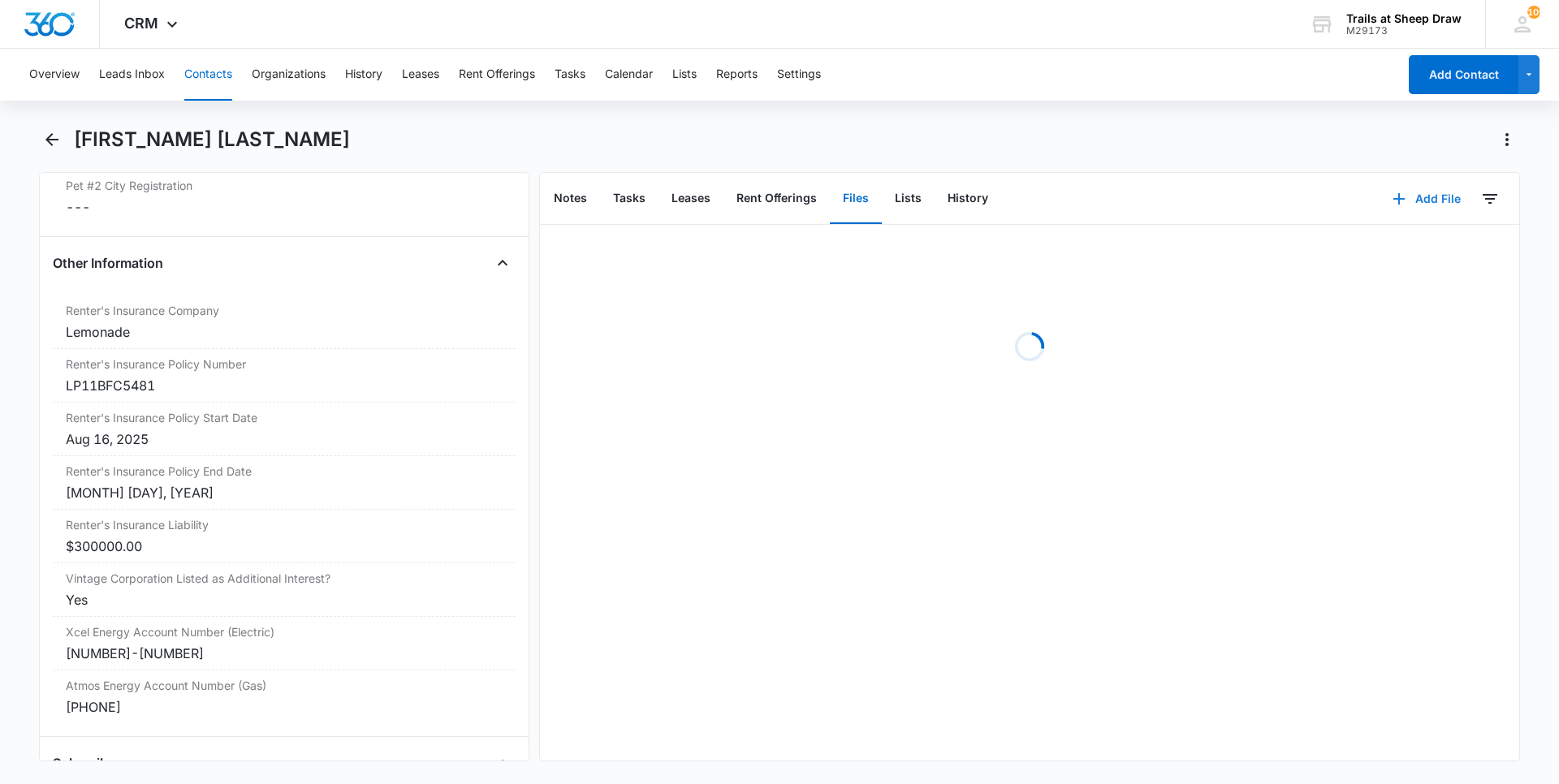 click on "Add File" at bounding box center [1427, 199] 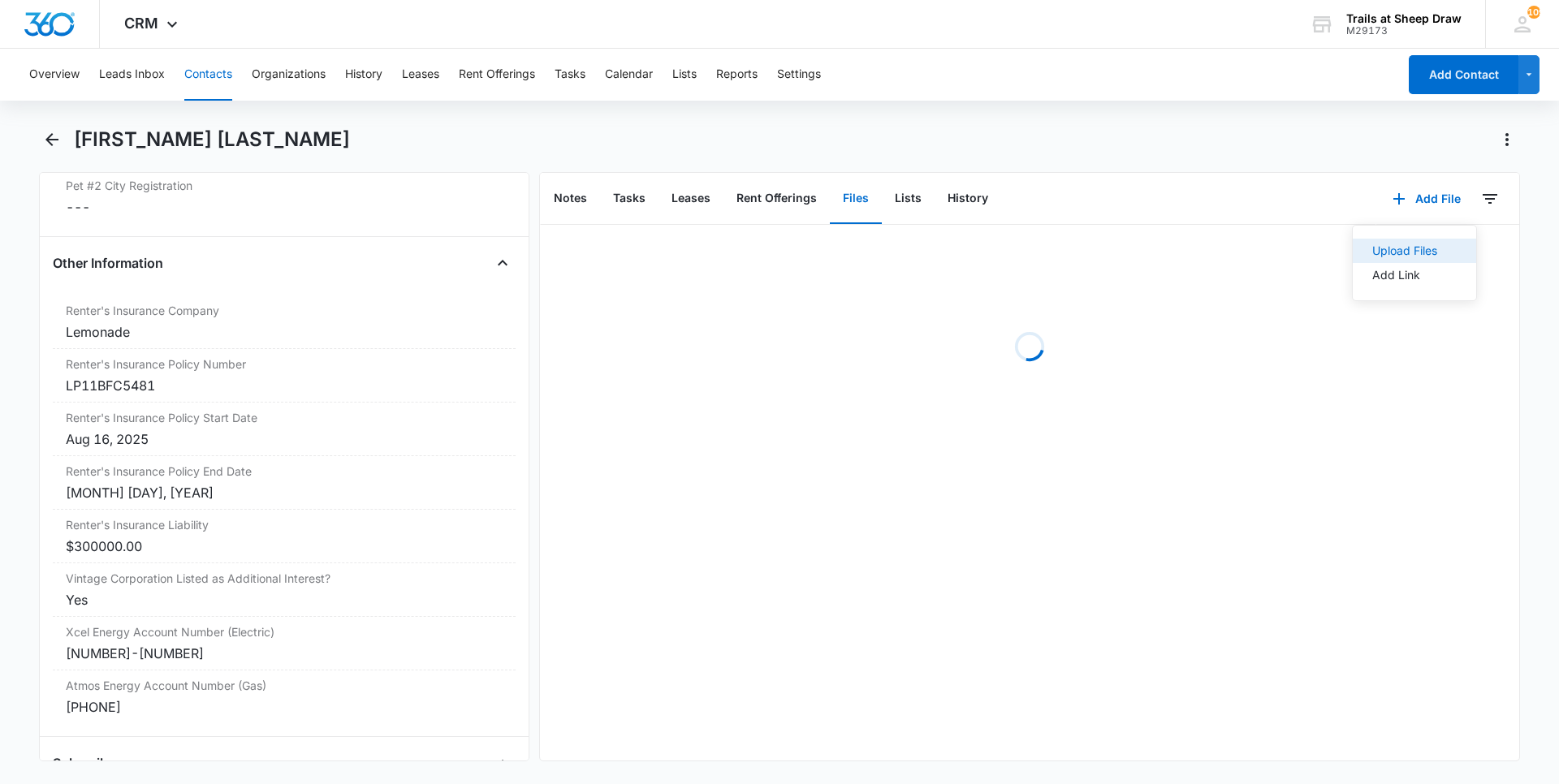 click on "Upload Files" at bounding box center (1405, 251) 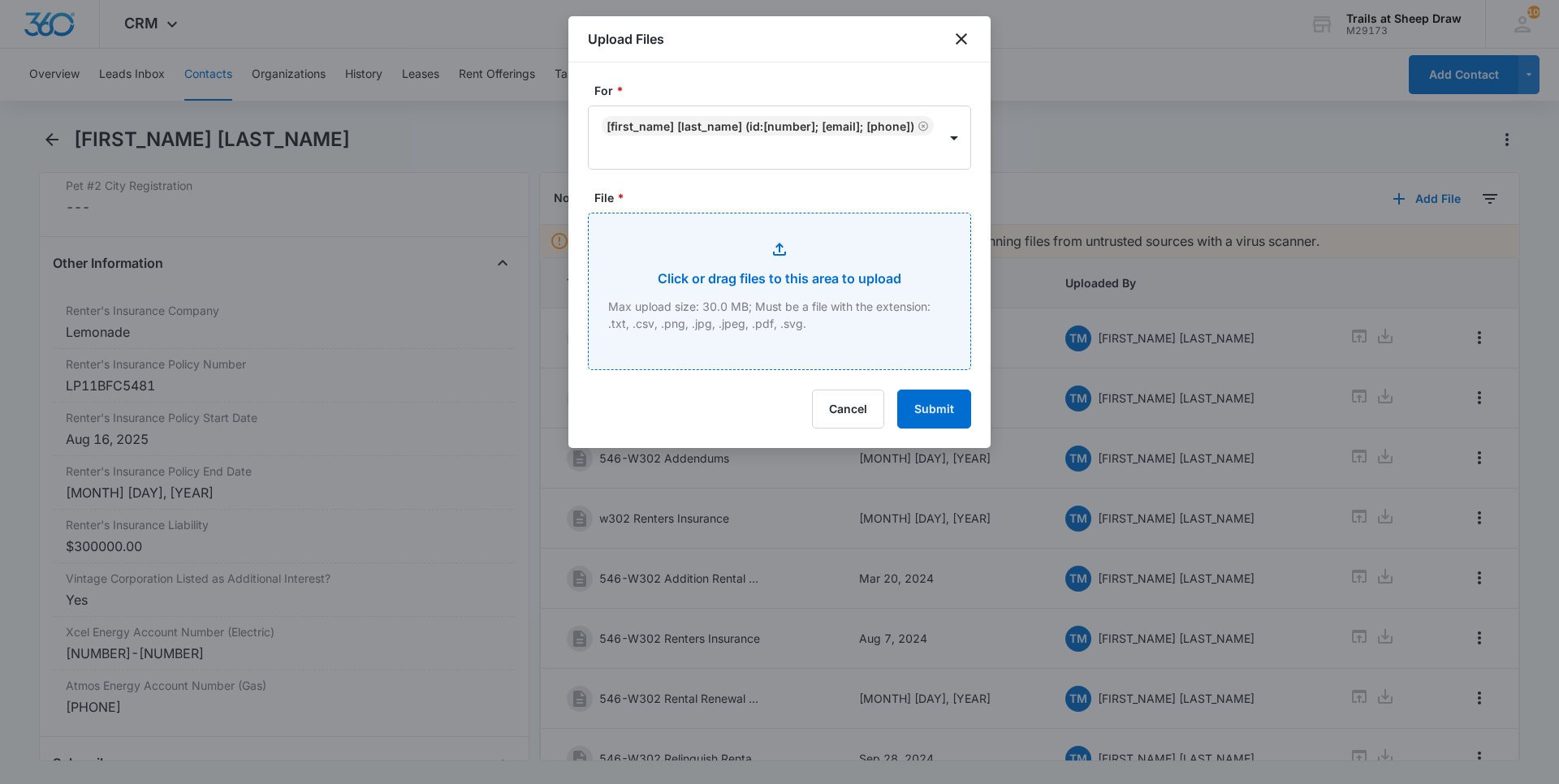 click on "File *" at bounding box center (780, 291) 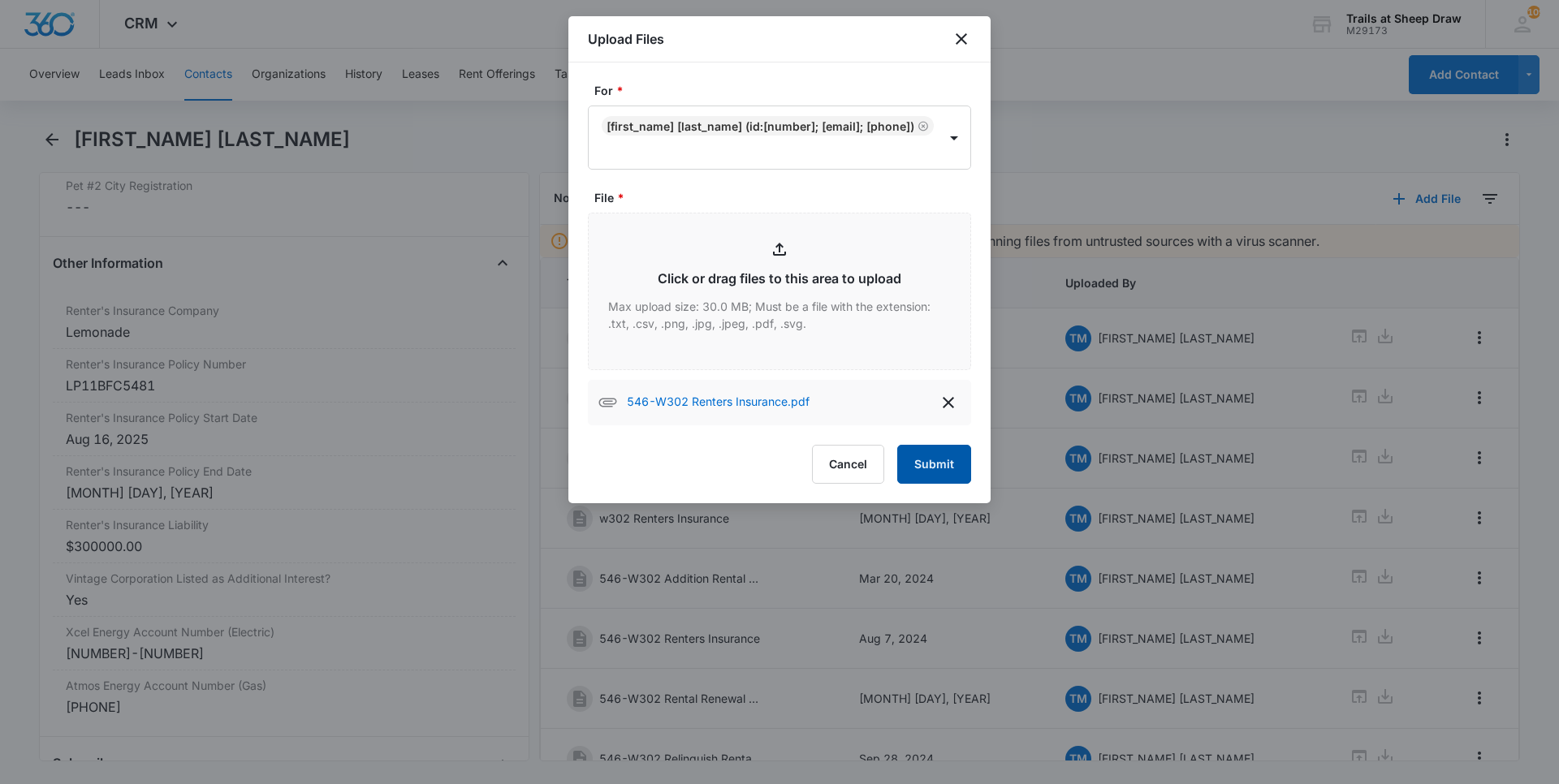 click on "Submit" at bounding box center (934, 464) 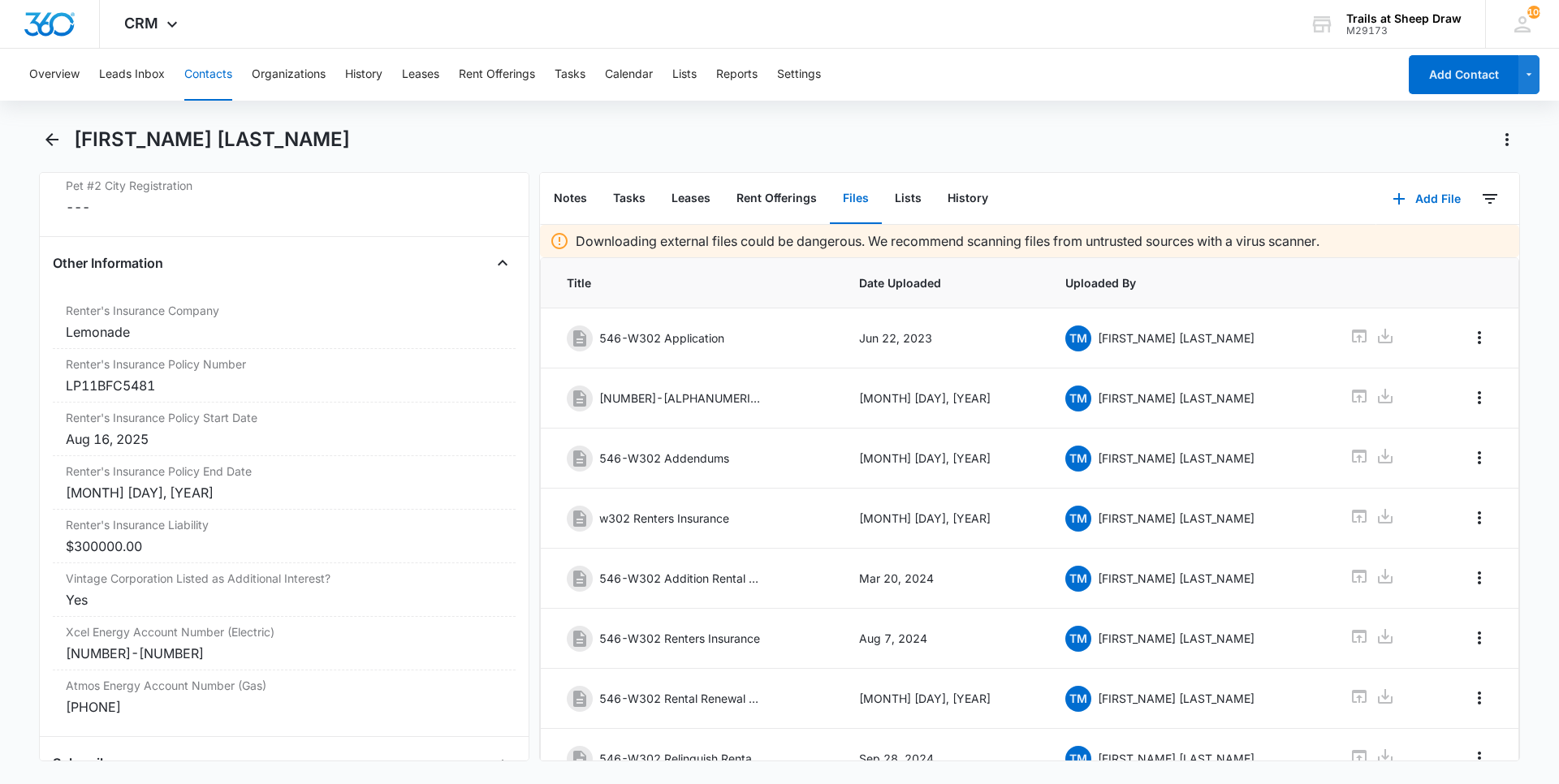 click on "Contacts" at bounding box center [208, 75] 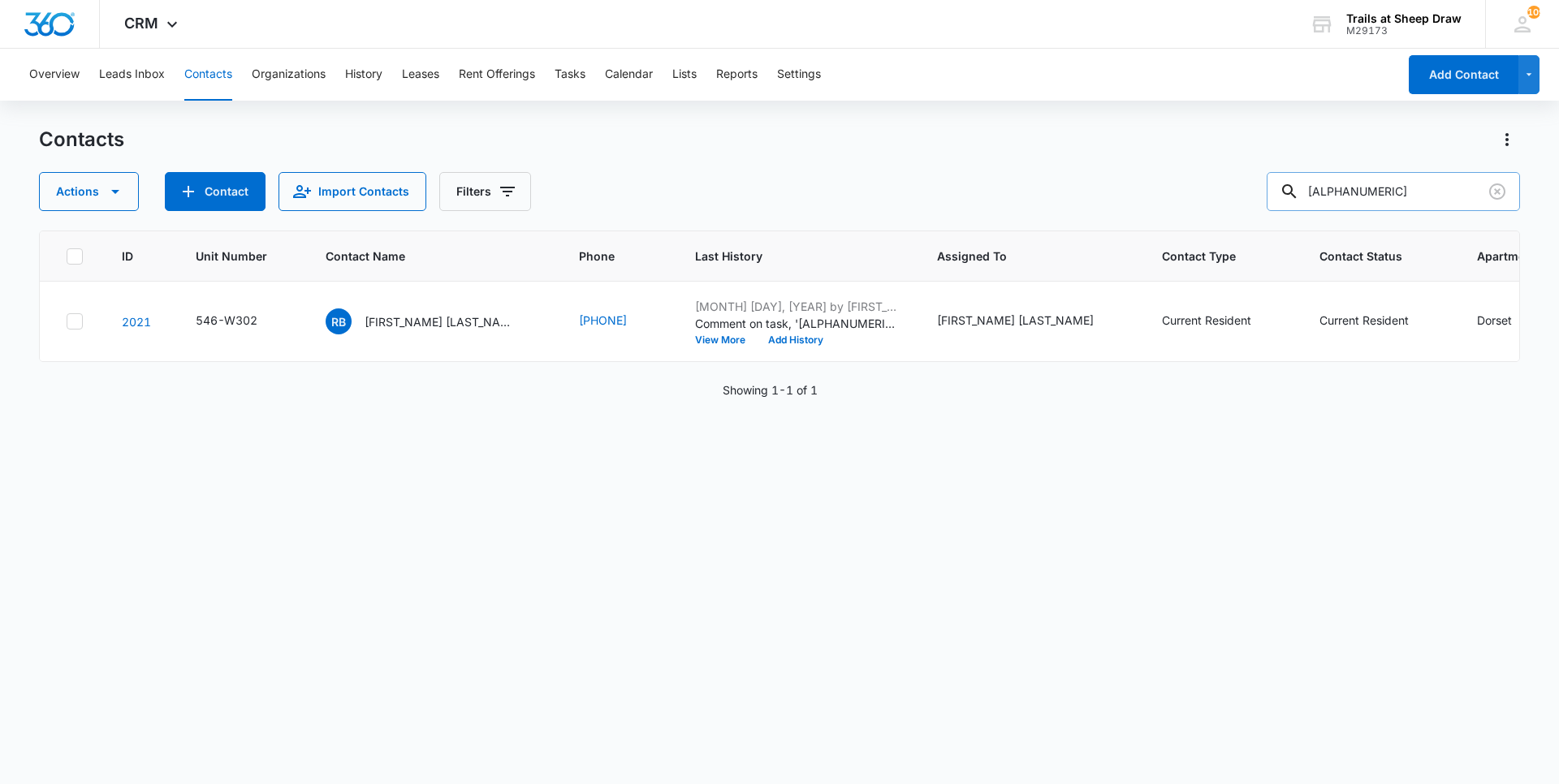 click on "[ALPHANUMERIC]" at bounding box center (1393, 192) 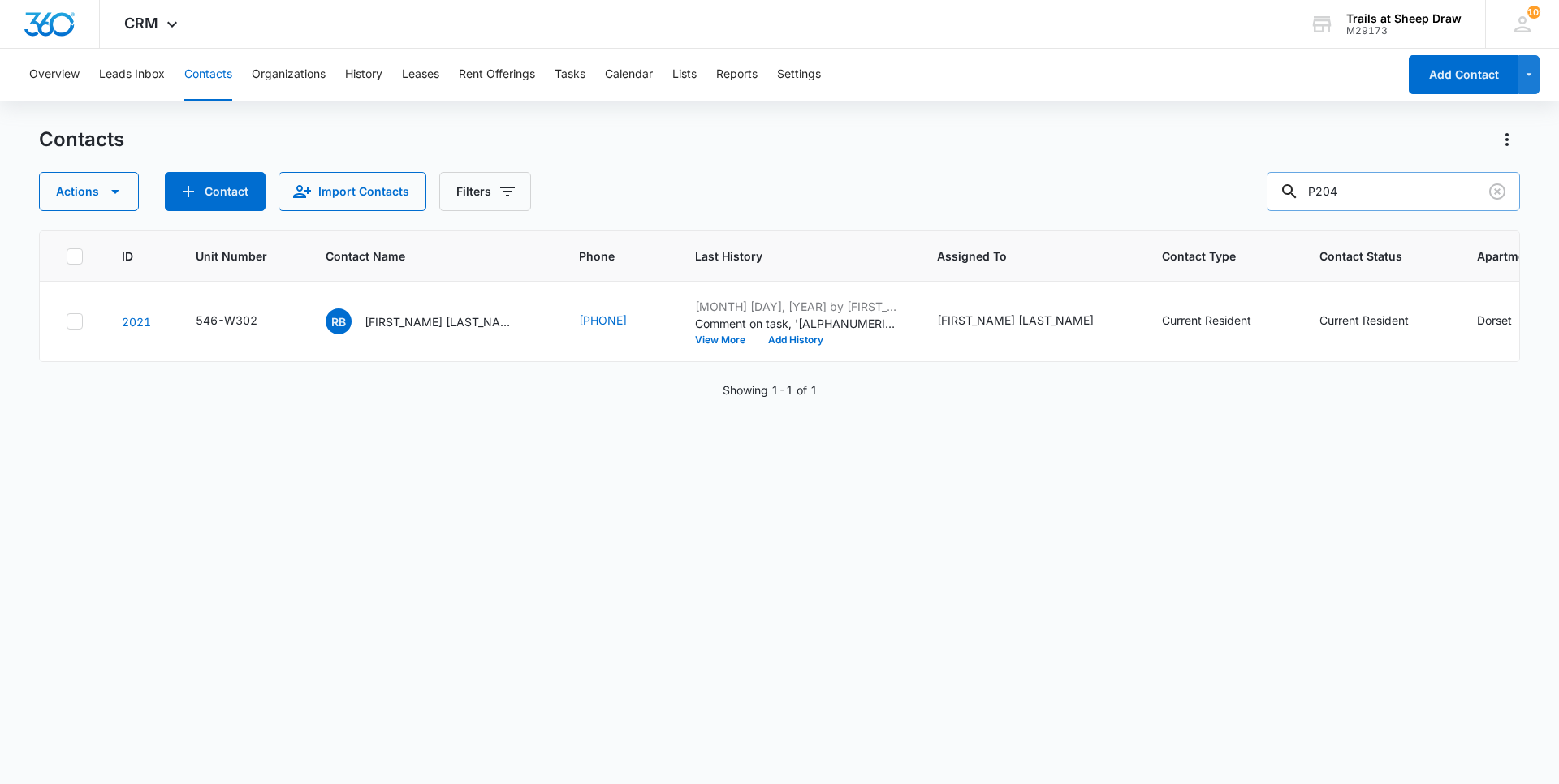 type on "P204" 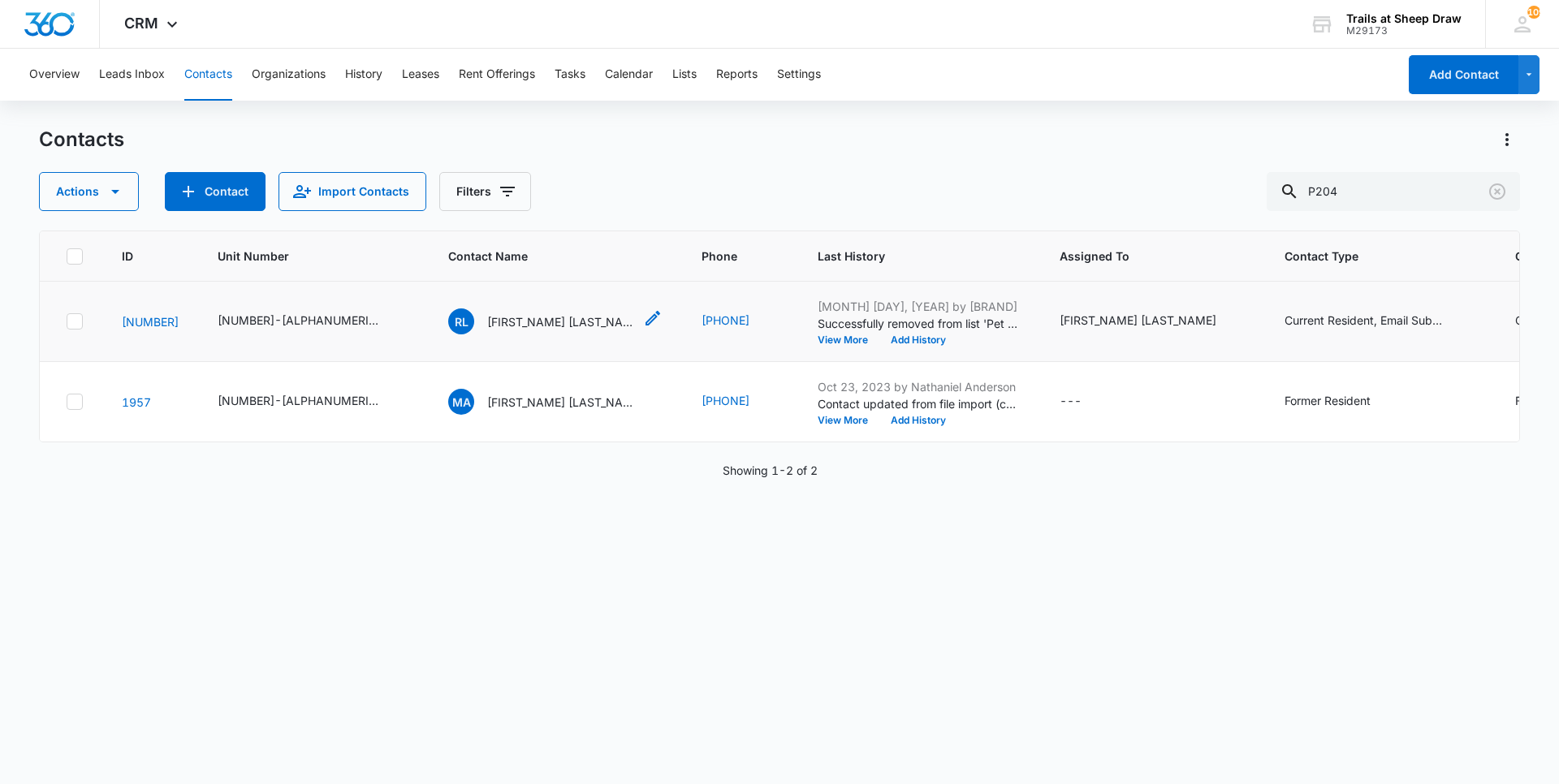 click on "[FIRST_NAME] [LAST_NAME]" at bounding box center [560, 321] 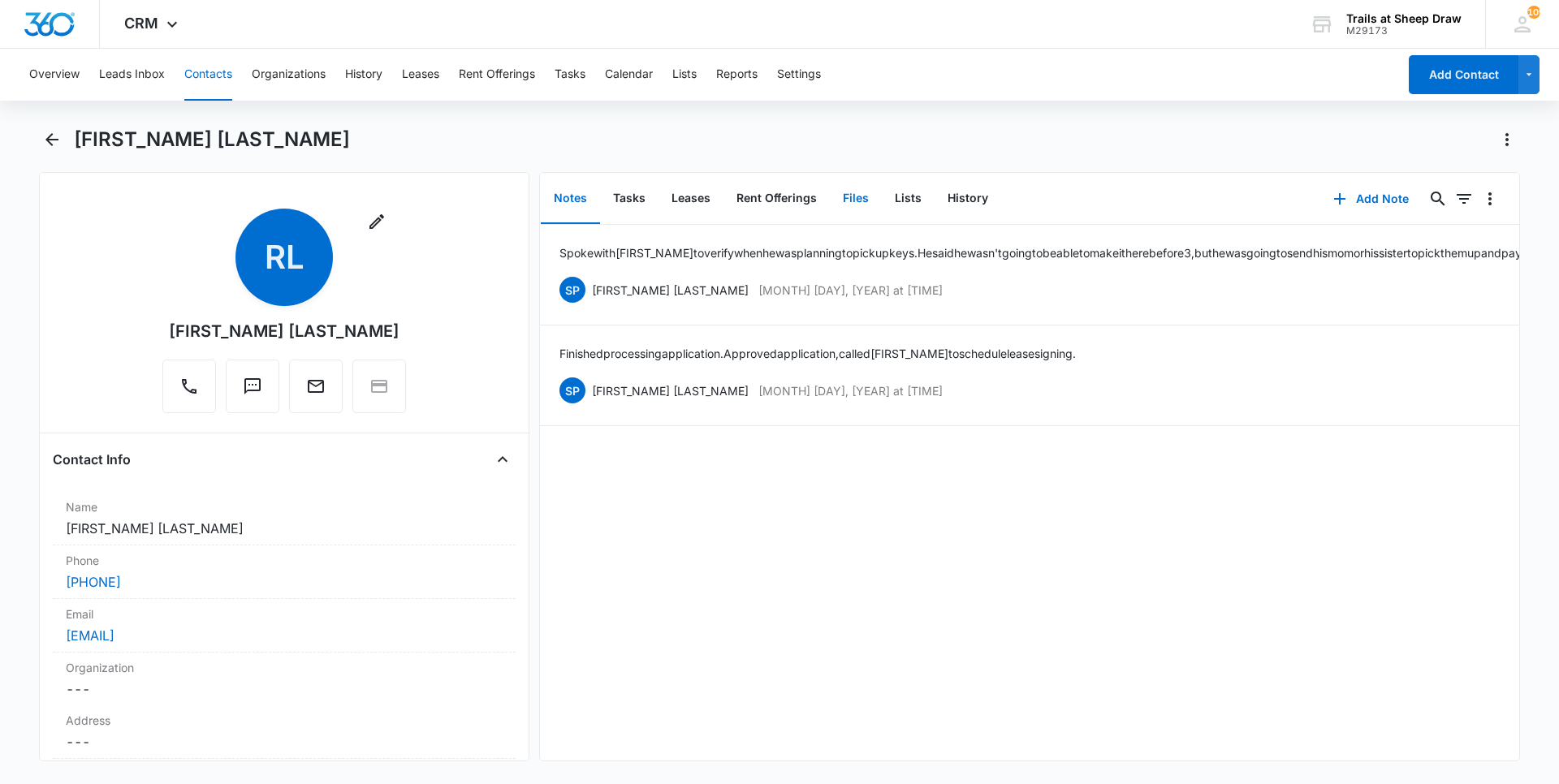 click on "Files" at bounding box center (856, 199) 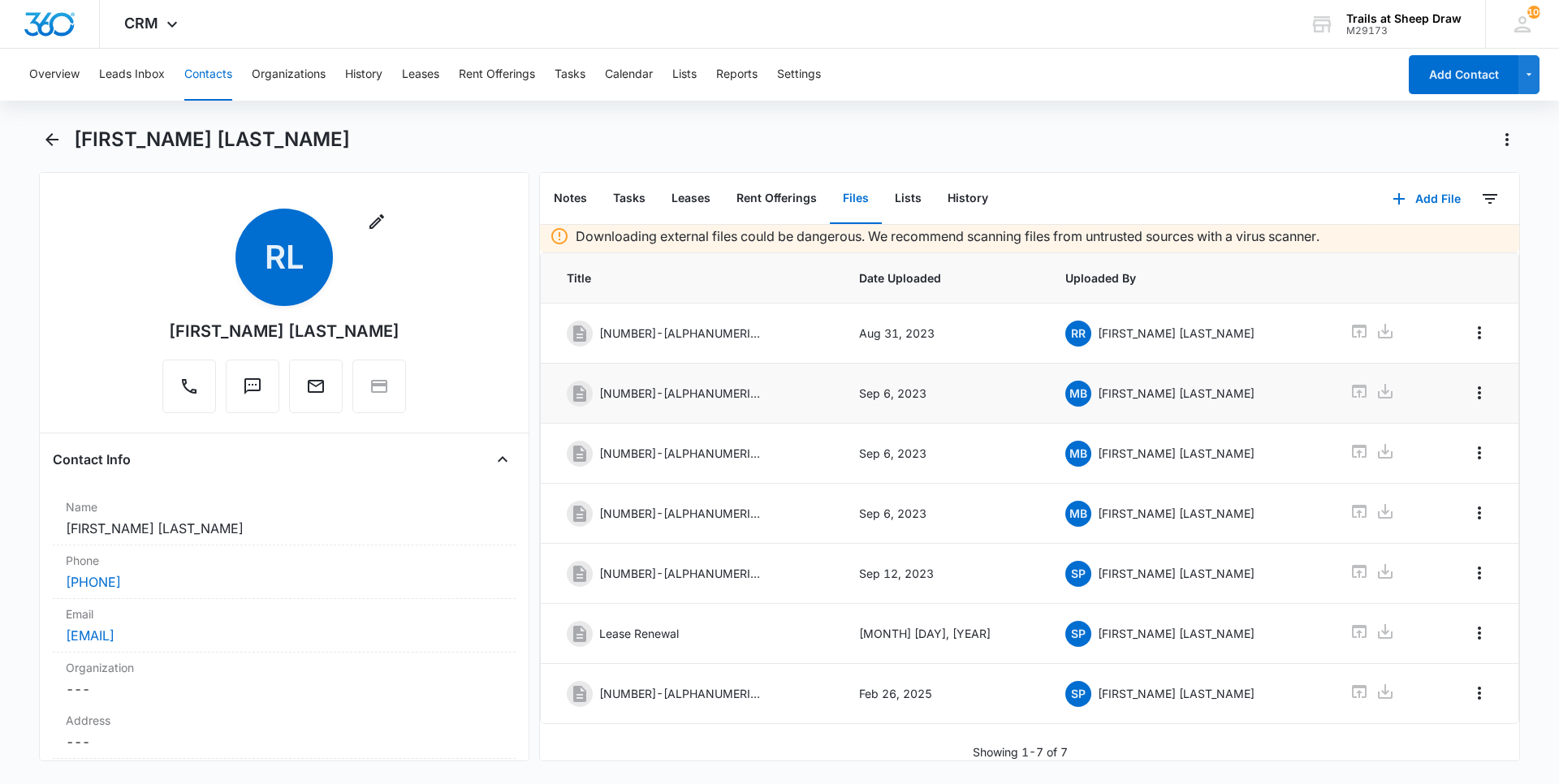 scroll, scrollTop: 17, scrollLeft: 0, axis: vertical 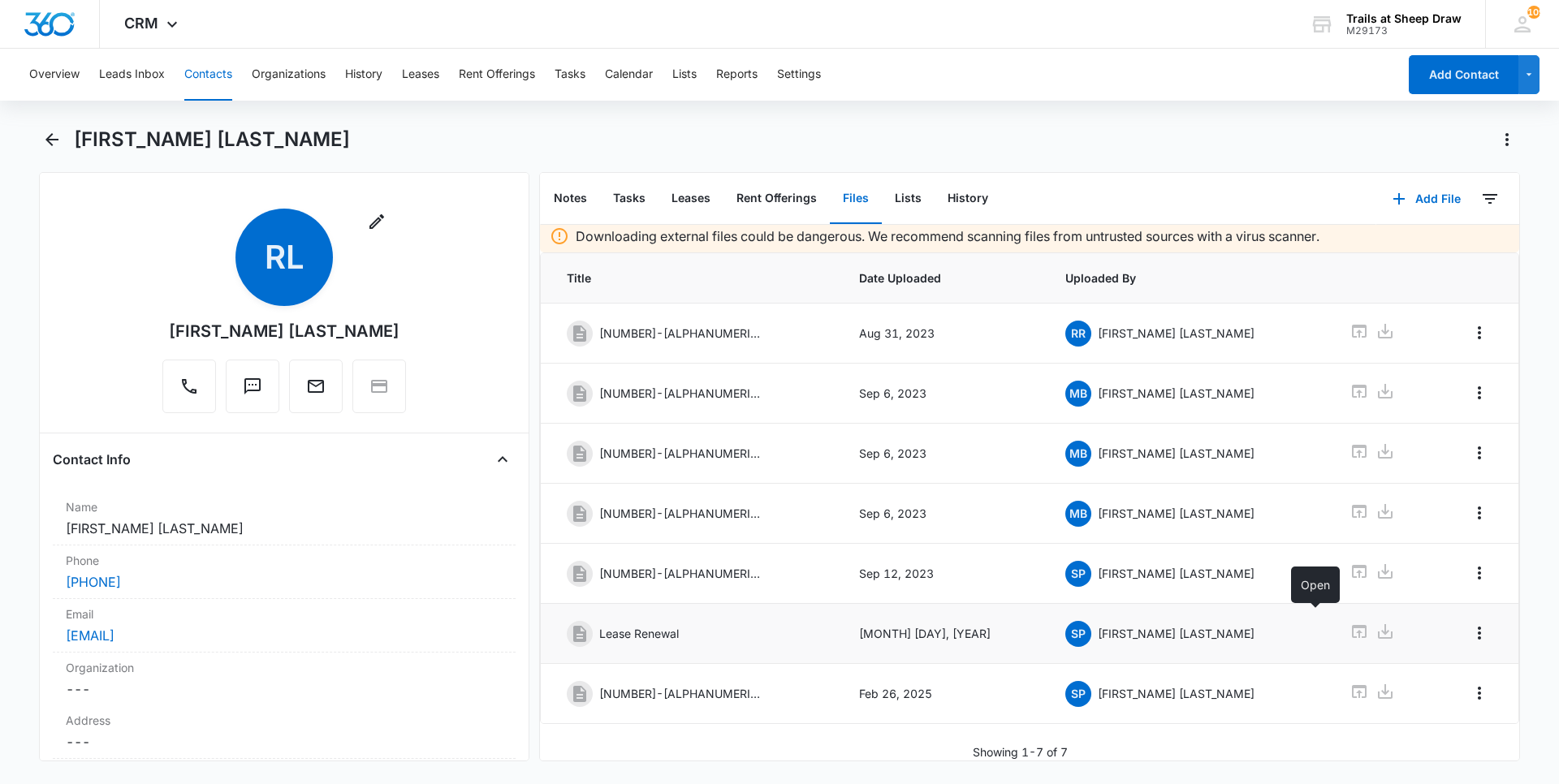 click 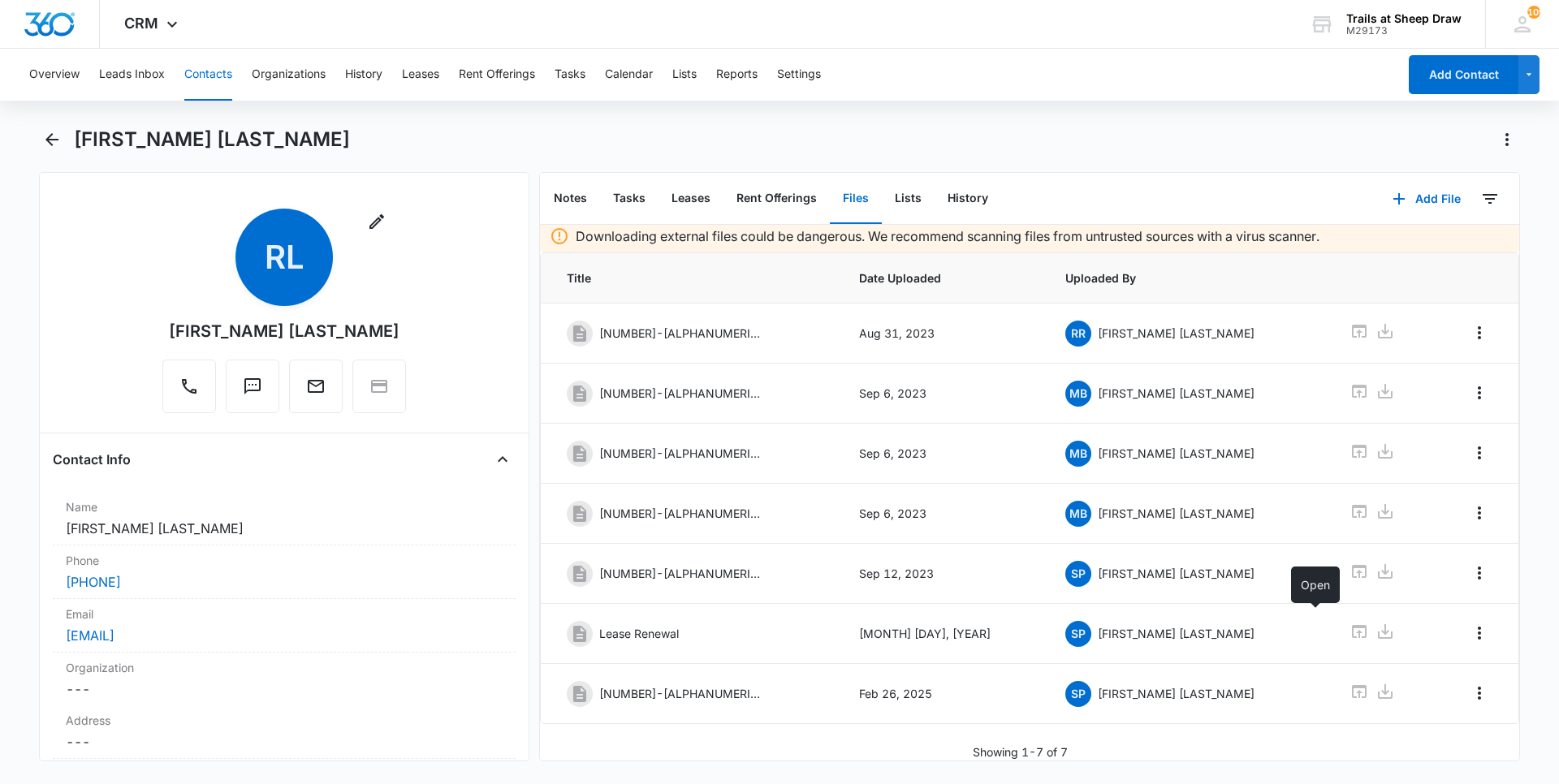 click on "Contacts" at bounding box center (208, 75) 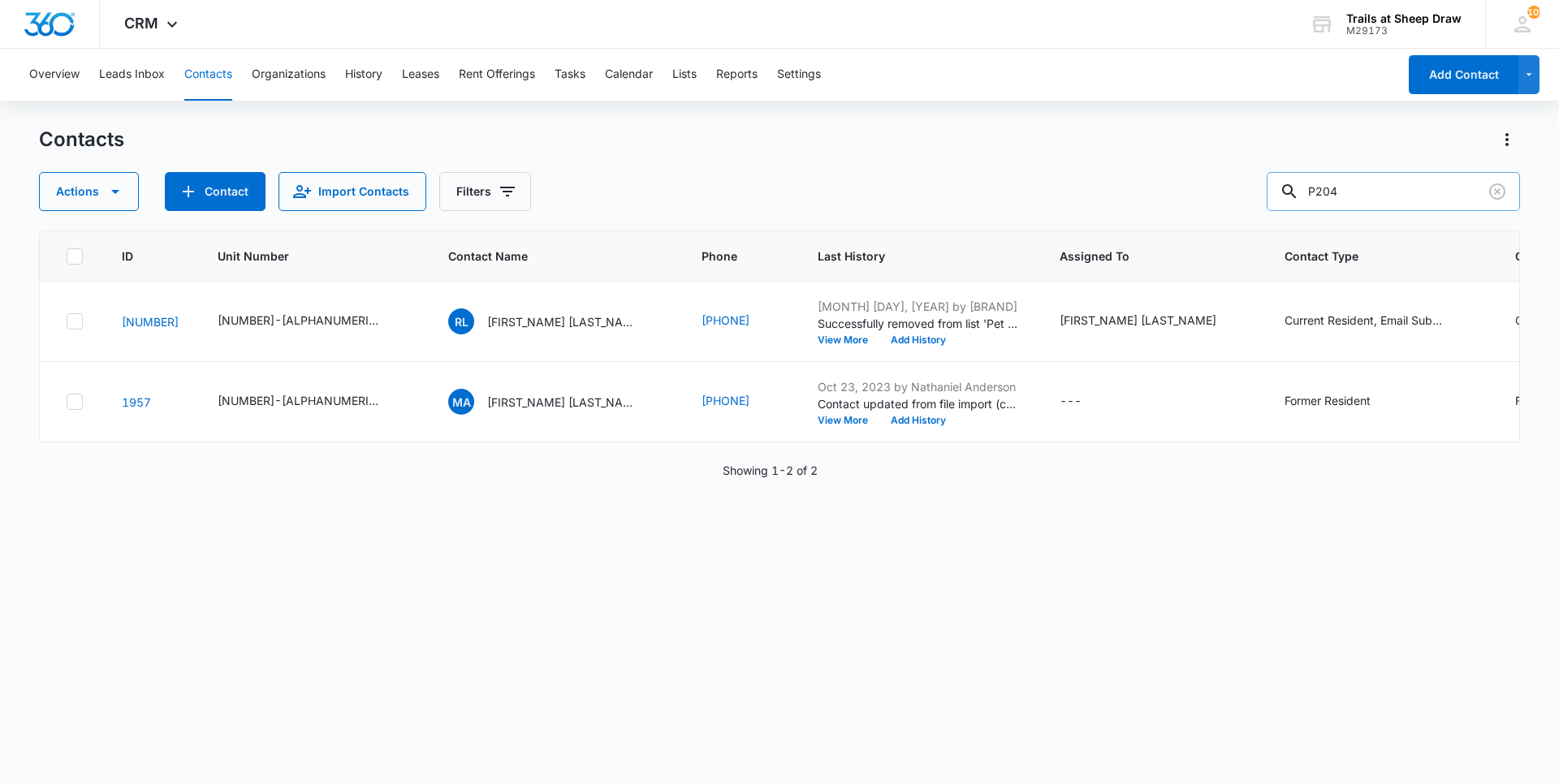 click on "P204" at bounding box center (1393, 192) 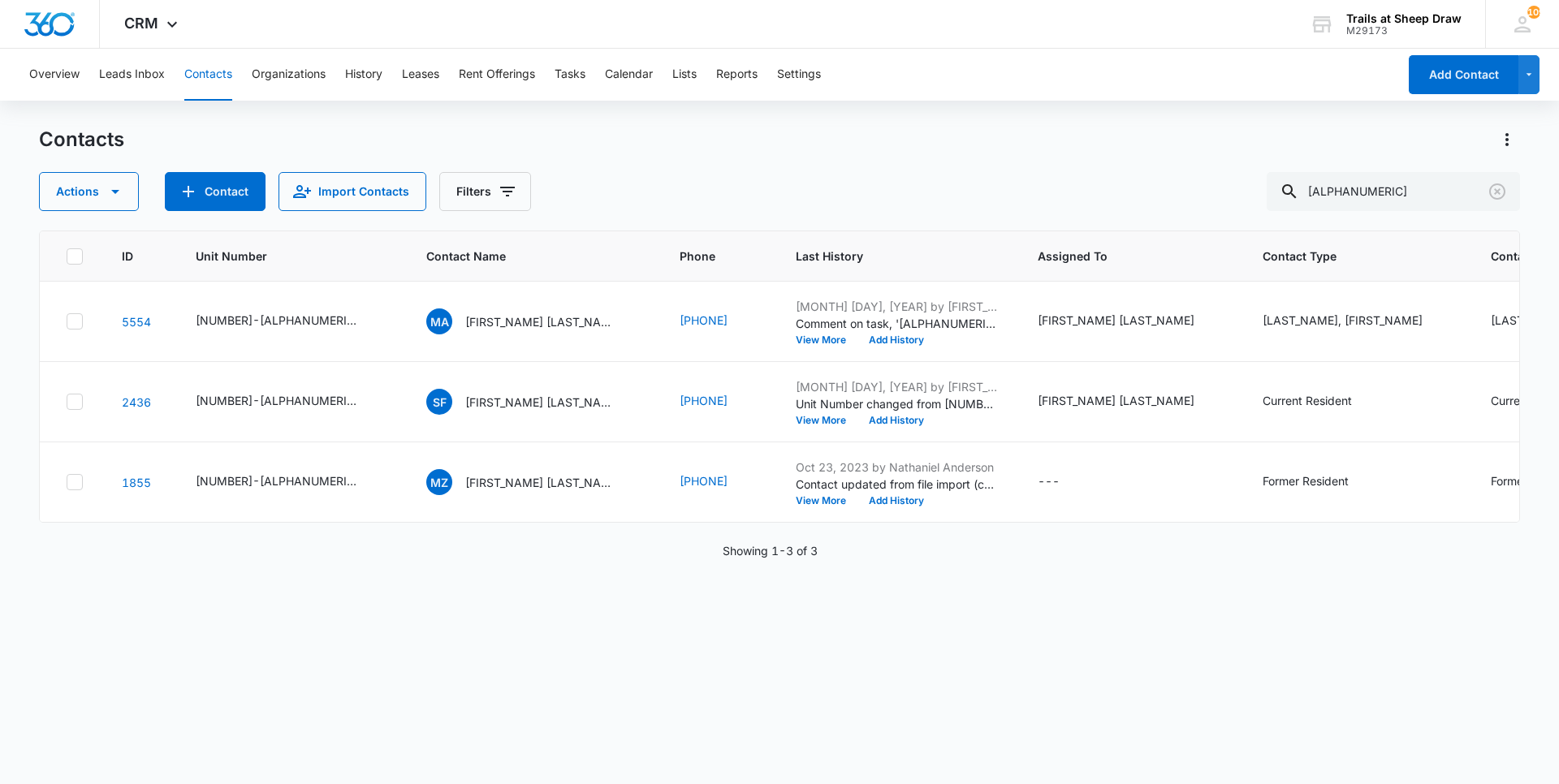 click on "Contacts Actions Contact Import Contacts Filters [ALPHANUMERIC] ID Unit Number Contact Name Phone Last History Assigned To Contact Type Contact Status Apartment Type Pet Owner Renter's Insurance Company Xcel Energy Account Number (Electric) Atmos Energy Account Number (Gas) Vintage Corporation Listed as Additional Interest? [NUMBER] [NUMBER]-[ALPHANUMERIC] [FIRST_NAME] [LAST_NAME] & [FIRST_NAME] [LAST_NAME] [PHONE] [MONTH] [DAY], [YEAR] by [FIRST_NAME] [LAST_NAME] Comment on task, '[ALPHANUMERIC]'
"Sealed window from inside and also sealed window from the outside there is flashing on the siding " View More Add History [FIRST_NAME] [LAST_NAME] Applicant, Current Resident Applicant, Current Resident Dorset Yes Lemonade [NUMBER]-[NUMBER] [PHONE] Yes [NUMBER] [NUMBER]-[ALPHANUMERIC]([ALPHANUMERIC]) [FIRST_NAME] [LAST_NAME] Current Resident Current Resident Dorset Yes State Farm [NUMBER]-[NUMBER] [PHONE] Yes [NUMBER] [NUMBER]-[ALPHANUMERIC] ([ALPHANUMERIC]) [FIRST_NAME] [LAST_NAME] [PHONE] ---" at bounding box center [780, 454] 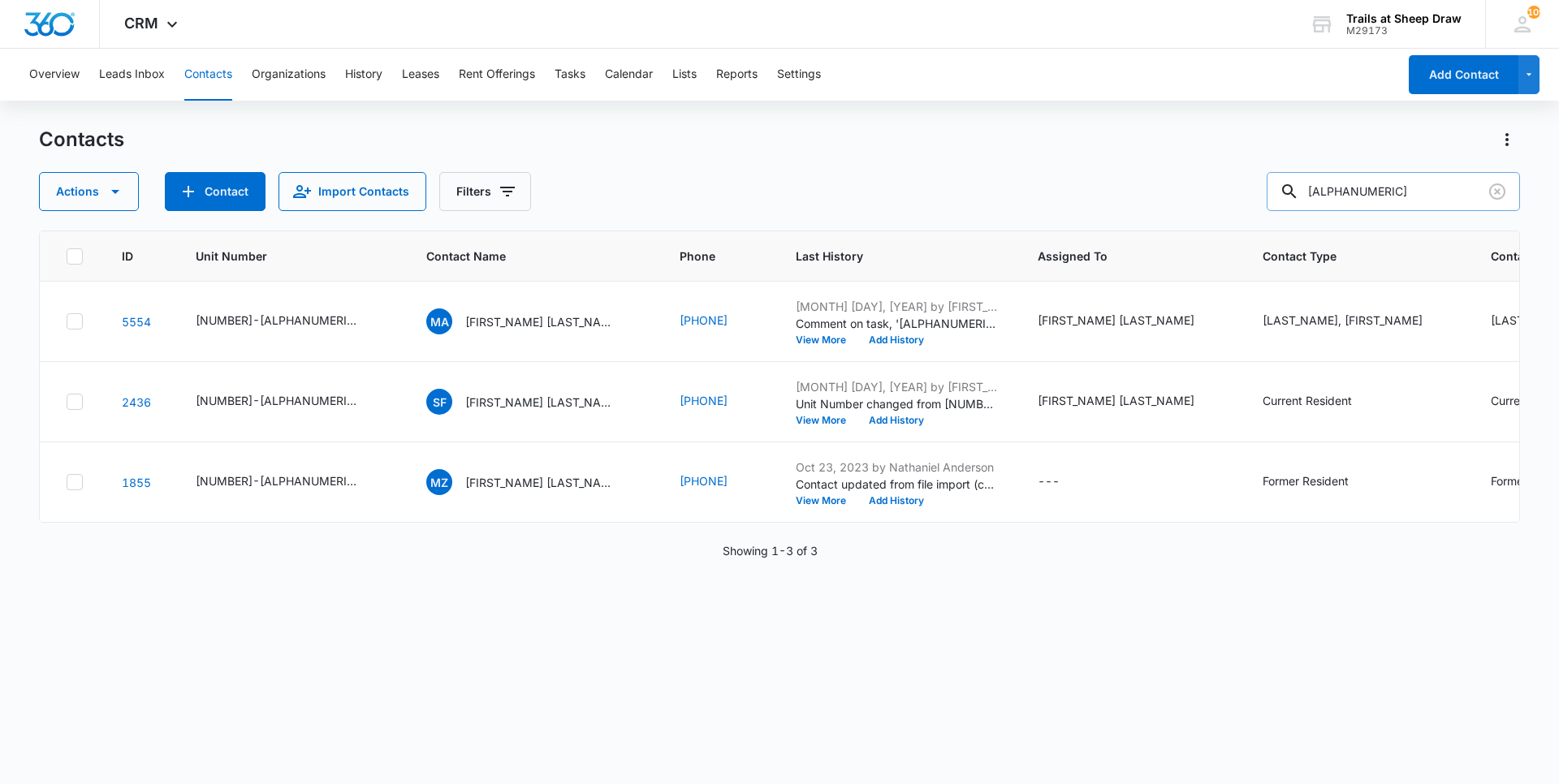 click on "[ALPHANUMERIC]" at bounding box center [1393, 192] 